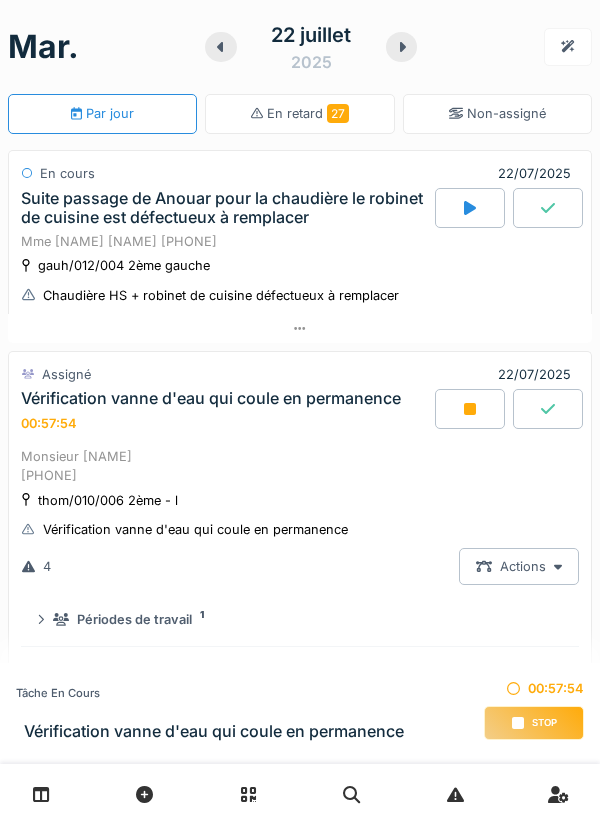 scroll, scrollTop: 0, scrollLeft: 0, axis: both 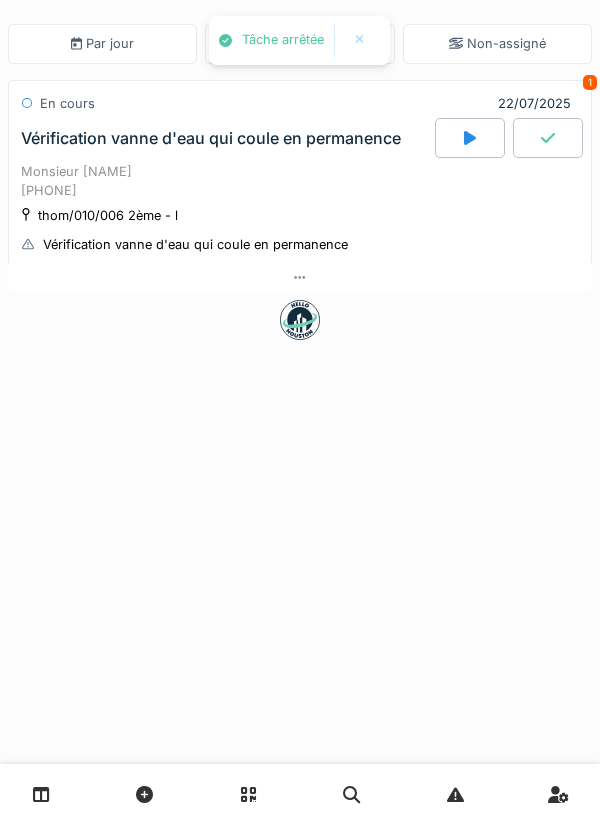 click on "Monsieur [NAME]
[PHONE]" at bounding box center (300, 181) 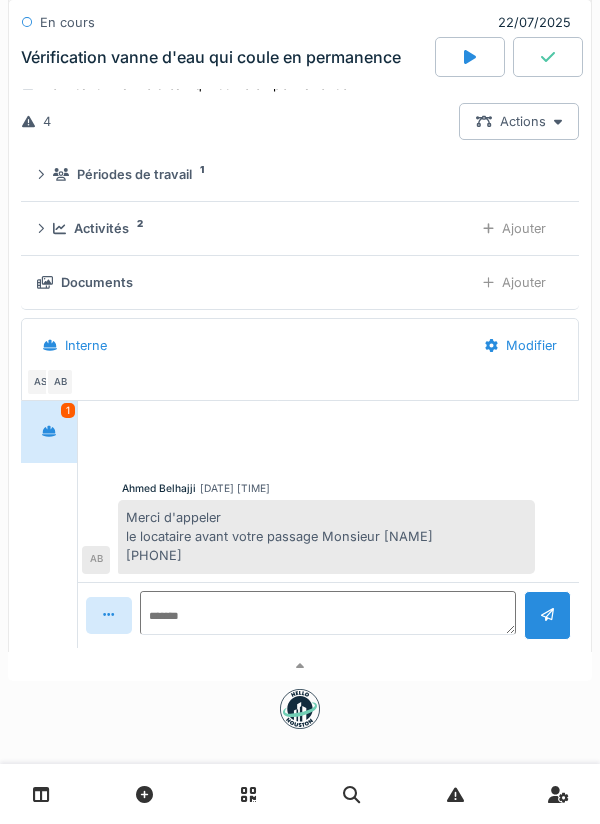scroll, scrollTop: 188, scrollLeft: 0, axis: vertical 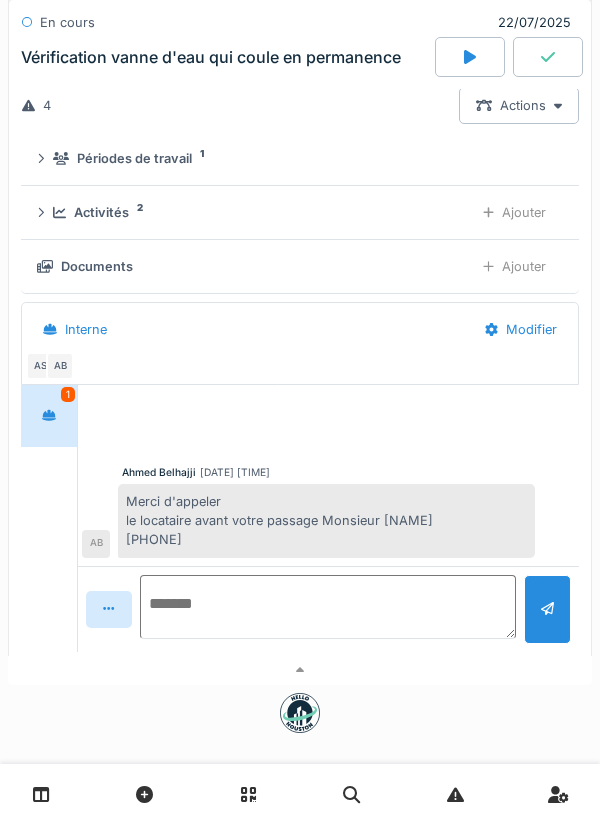 click at bounding box center [328, 607] 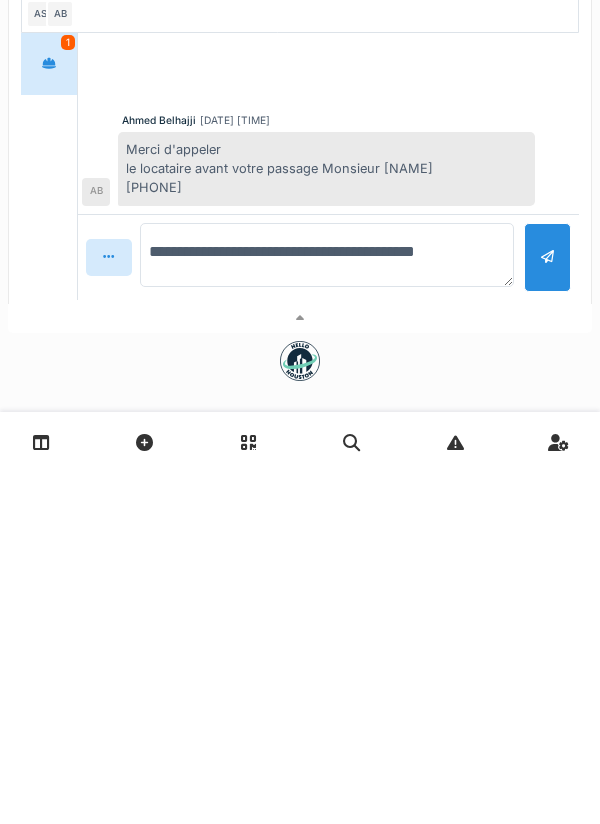 scroll, scrollTop: 0, scrollLeft: 0, axis: both 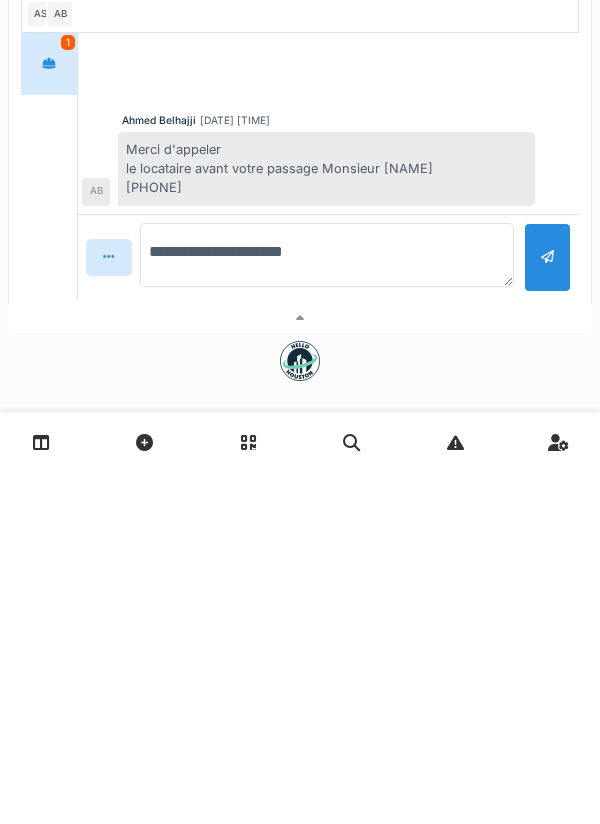 type on "**********" 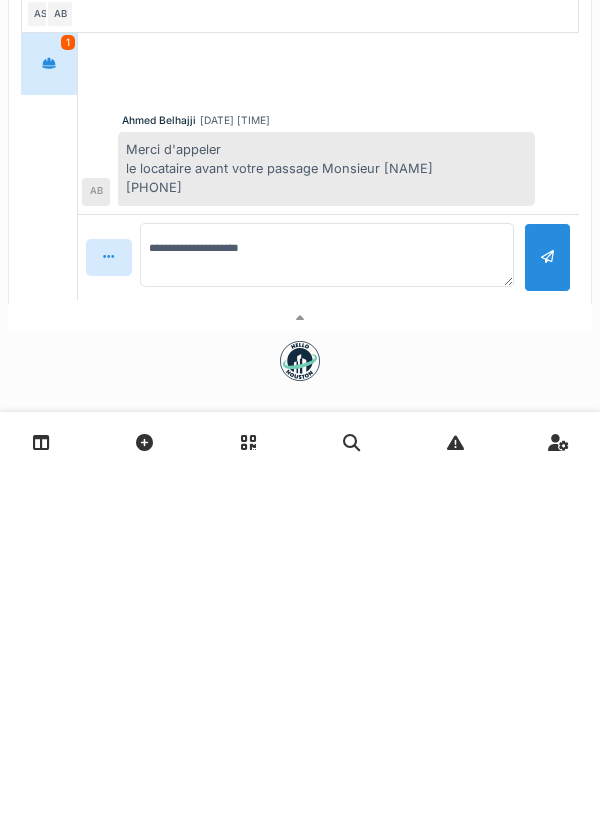click at bounding box center [547, 609] 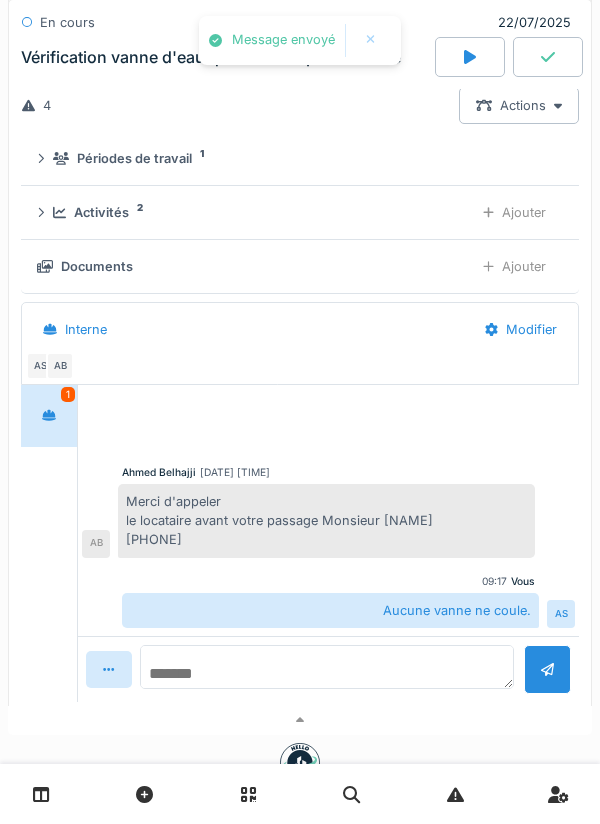 click at bounding box center [327, 667] 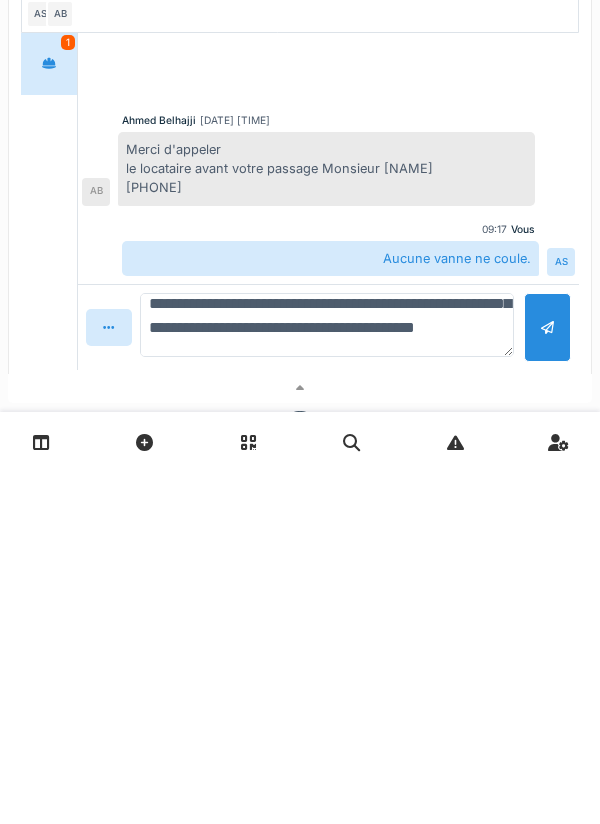 scroll, scrollTop: 96, scrollLeft: 0, axis: vertical 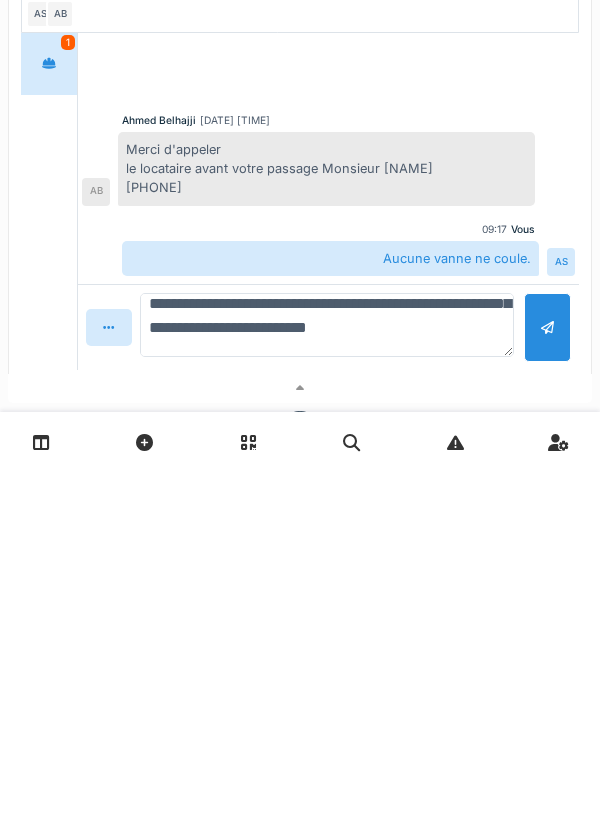 type on "**********" 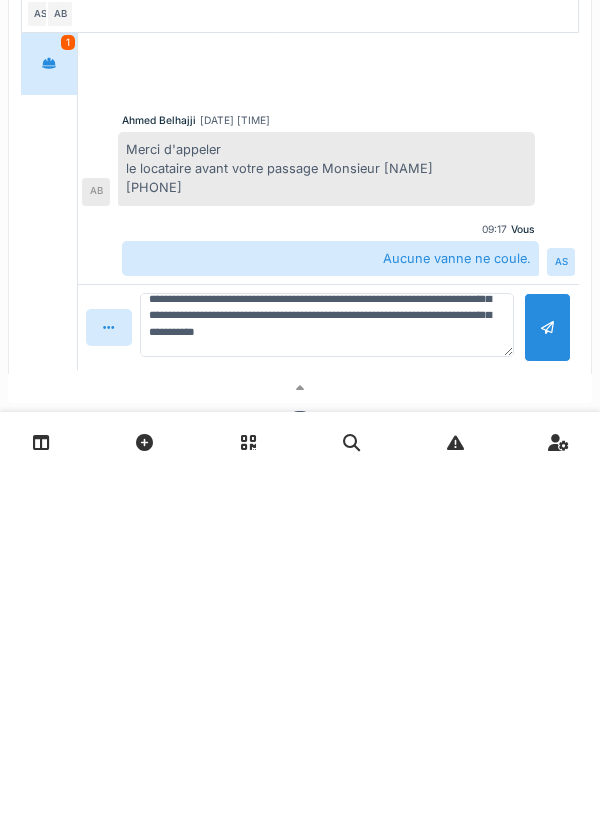 click at bounding box center (547, 679) 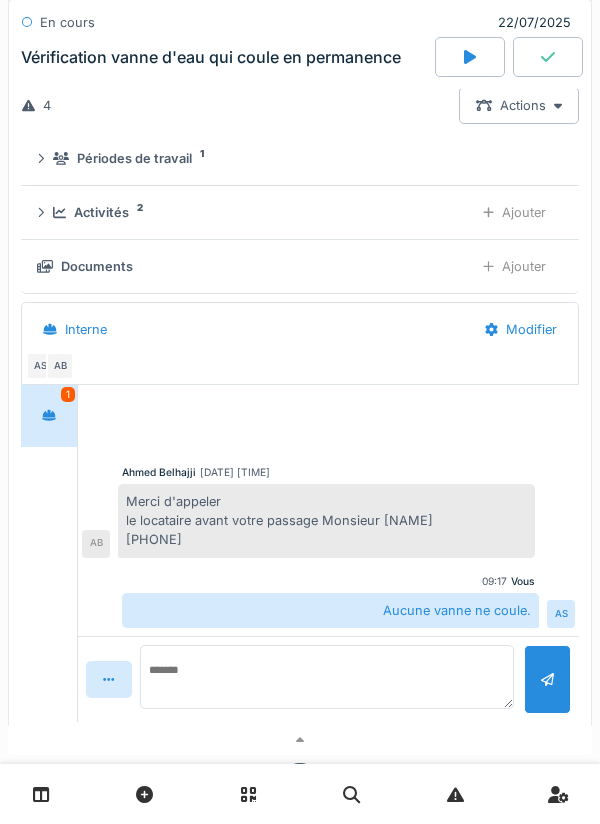 scroll, scrollTop: 0, scrollLeft: 0, axis: both 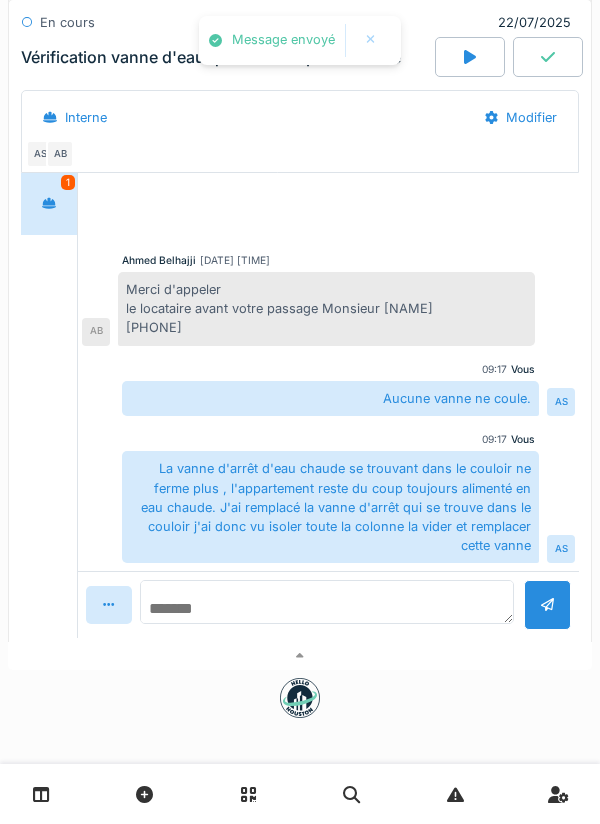 click at bounding box center [327, 602] 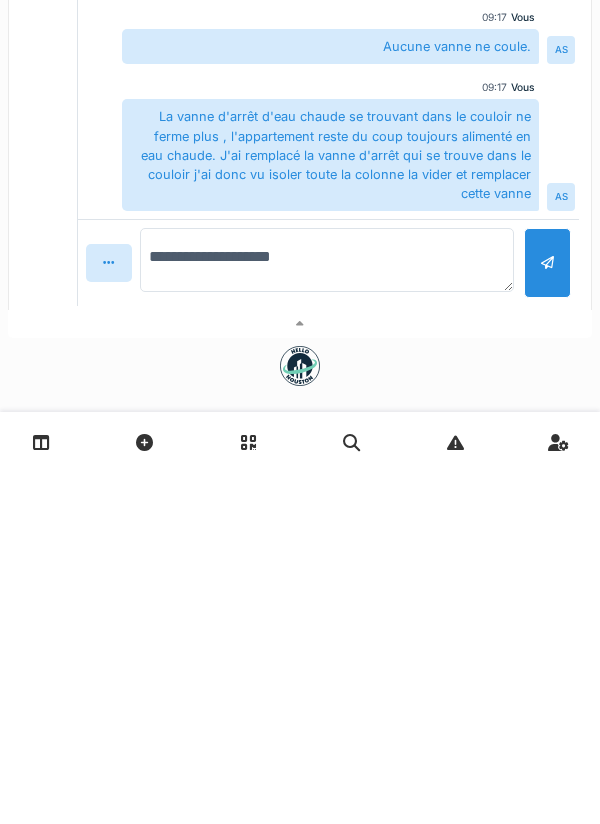 type on "**********" 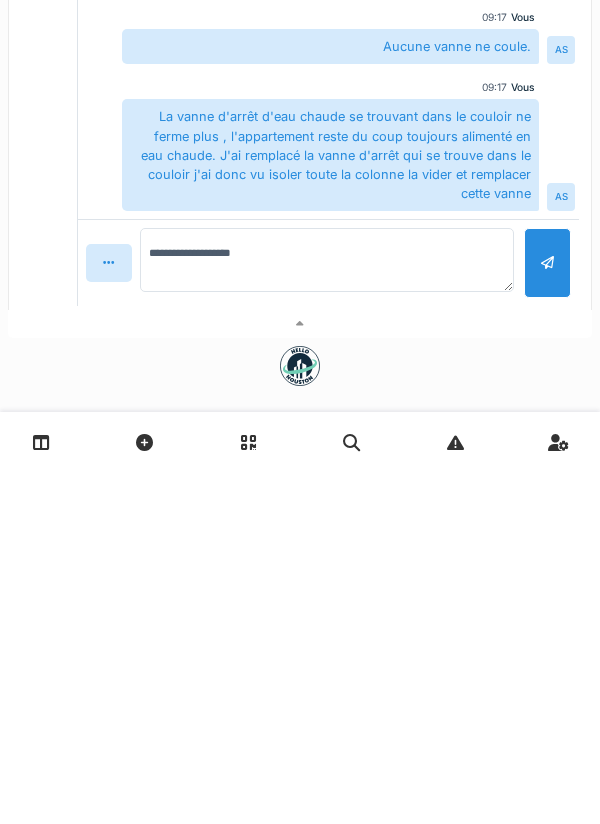 click at bounding box center (547, 614) 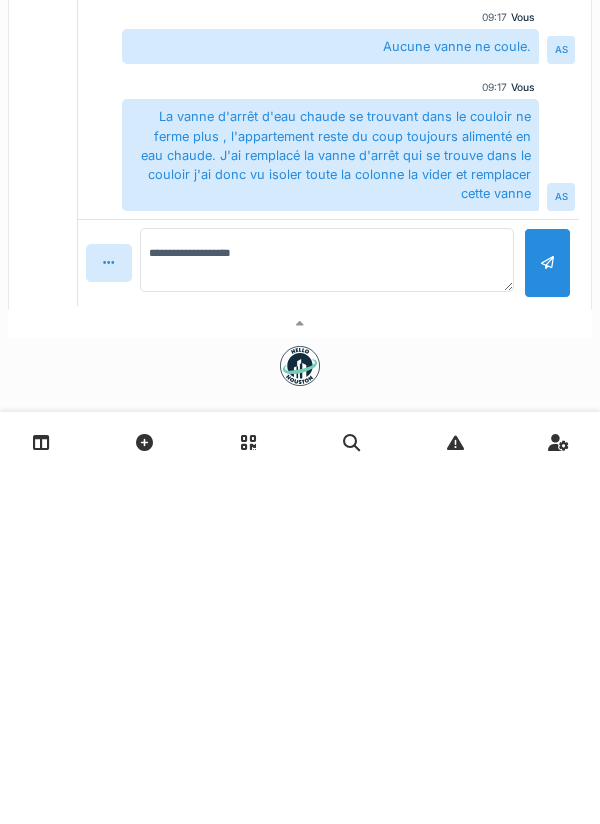 type 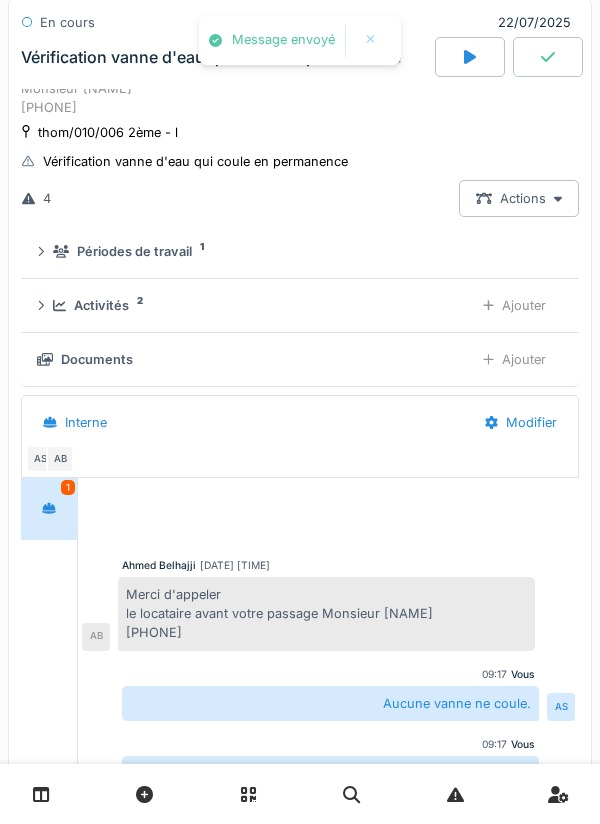 scroll, scrollTop: 96, scrollLeft: 0, axis: vertical 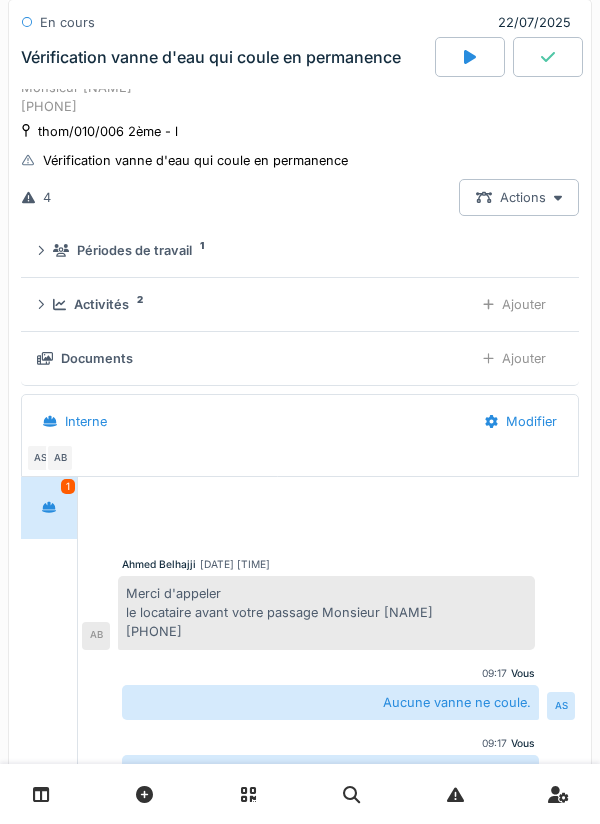 click on "Ajouter" at bounding box center [514, 358] 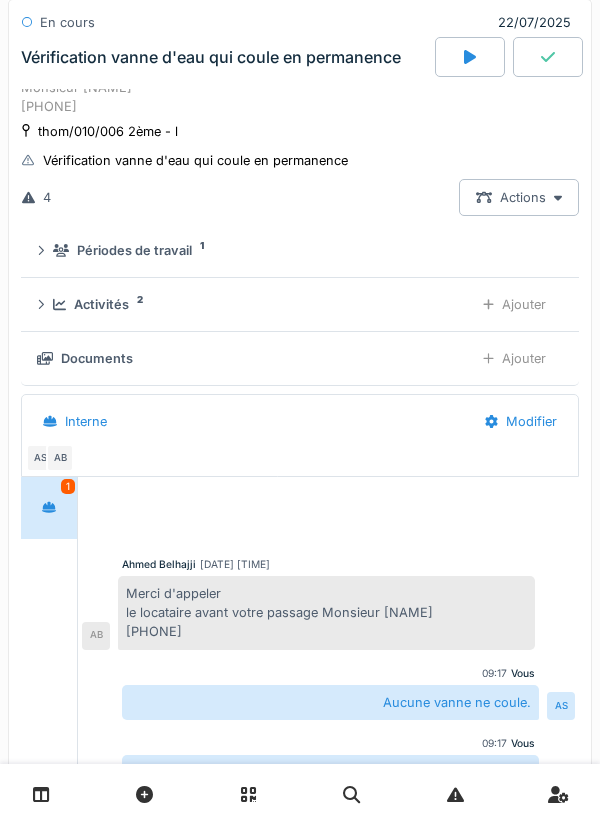 click on "Ajouter" at bounding box center (514, 304) 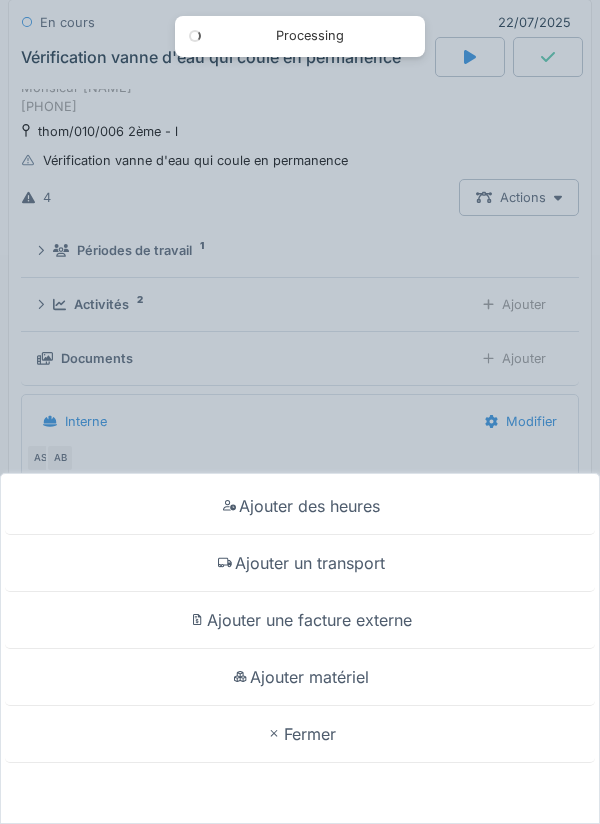click on "Ajouter matériel" at bounding box center (300, 677) 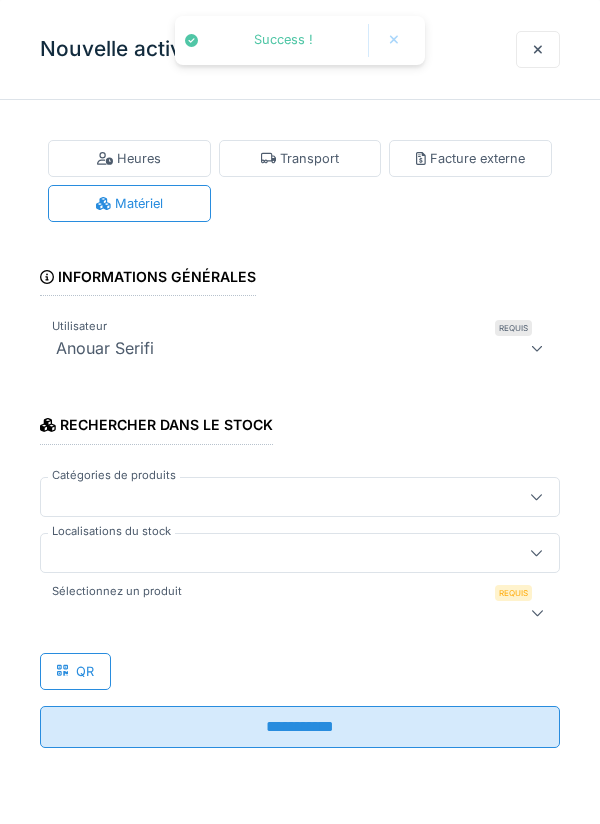 click at bounding box center (274, 553) 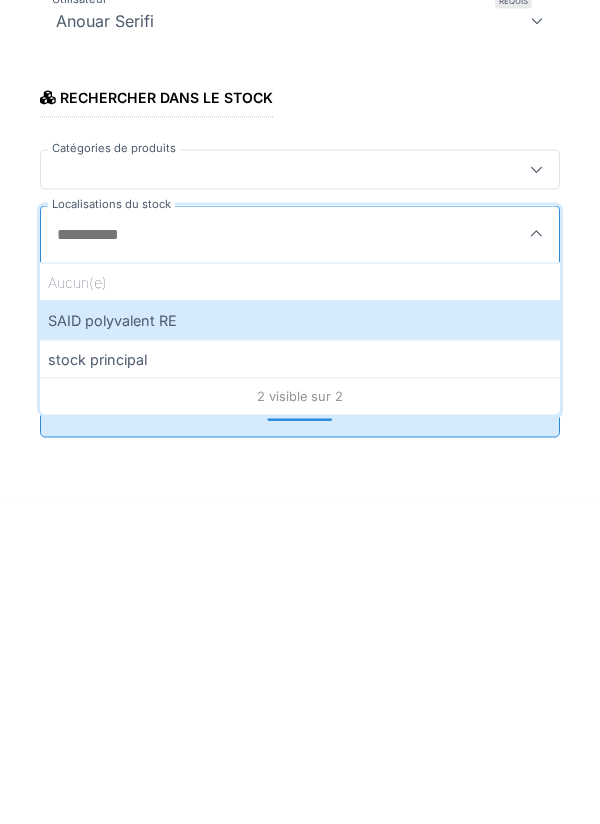 type on "*" 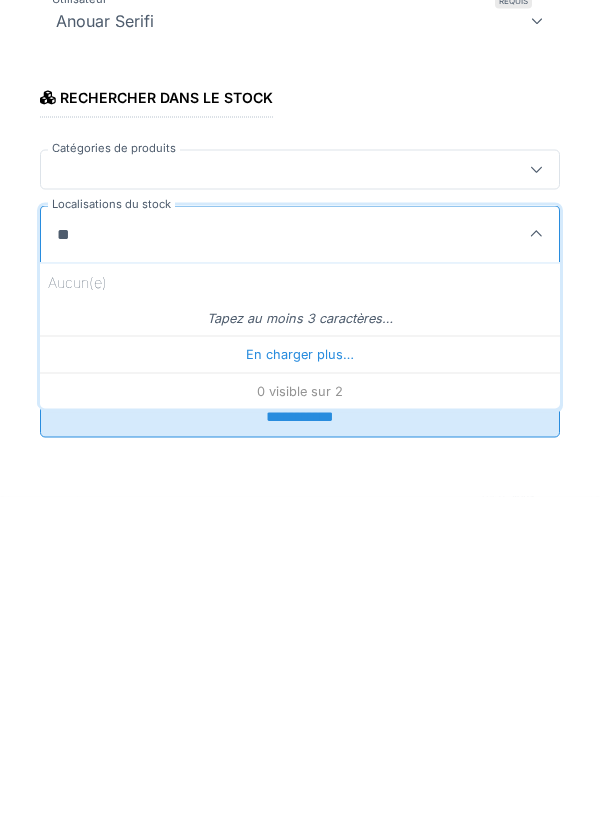 type on "***" 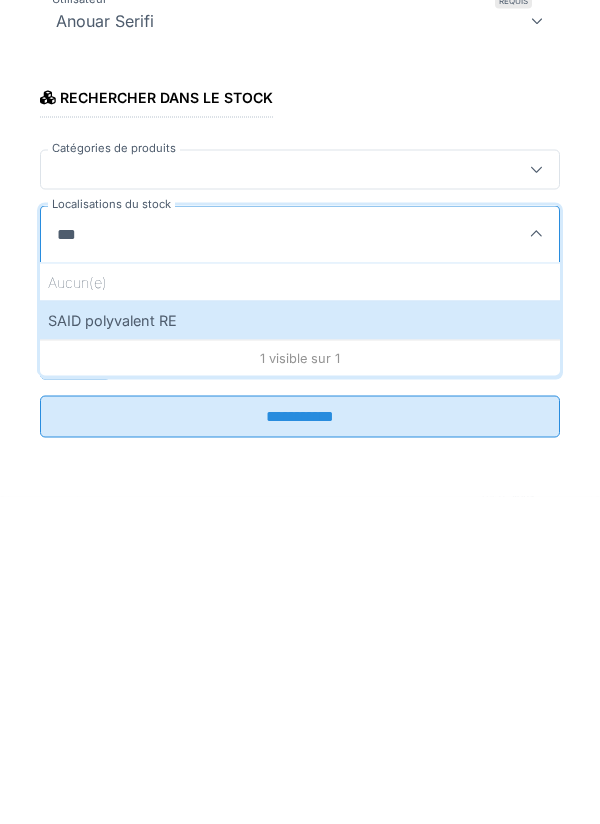 click on "SAID polyvalent RE" at bounding box center [300, 647] 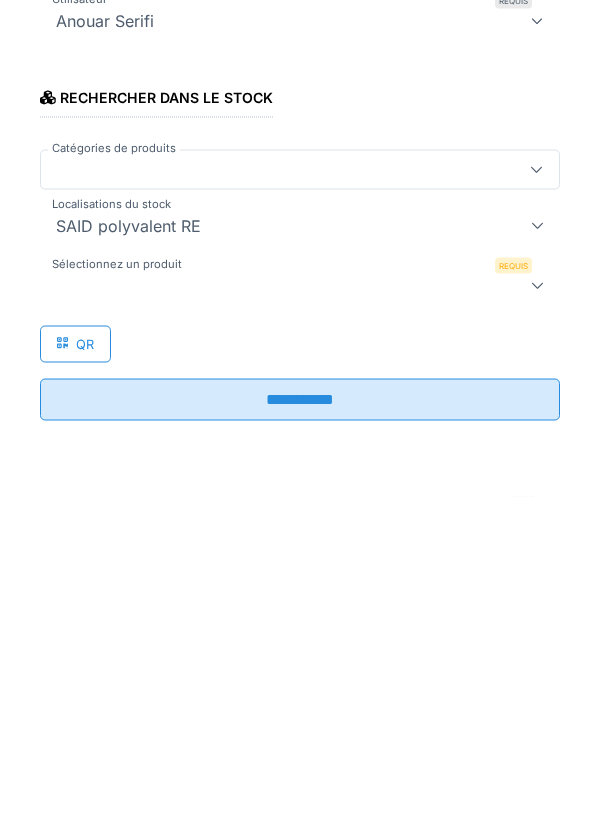 type on "***" 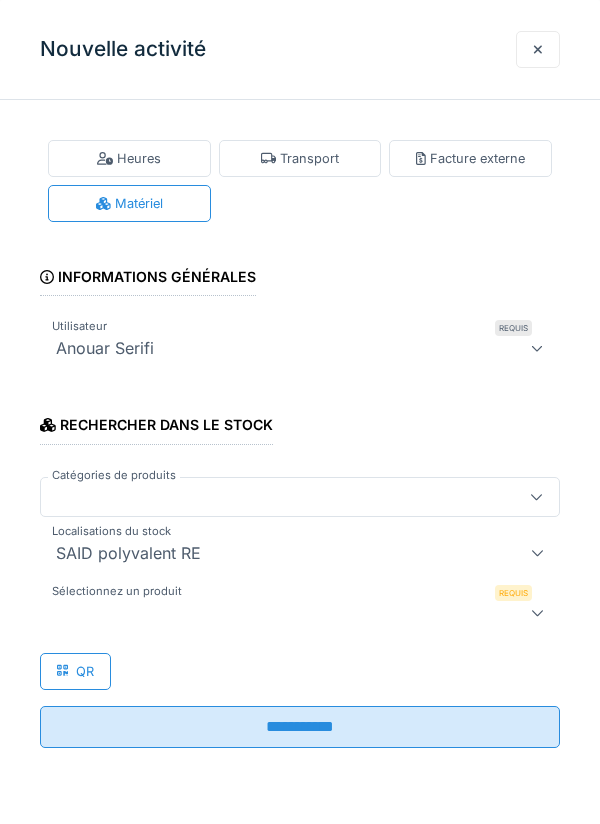 click at bounding box center (300, 613) 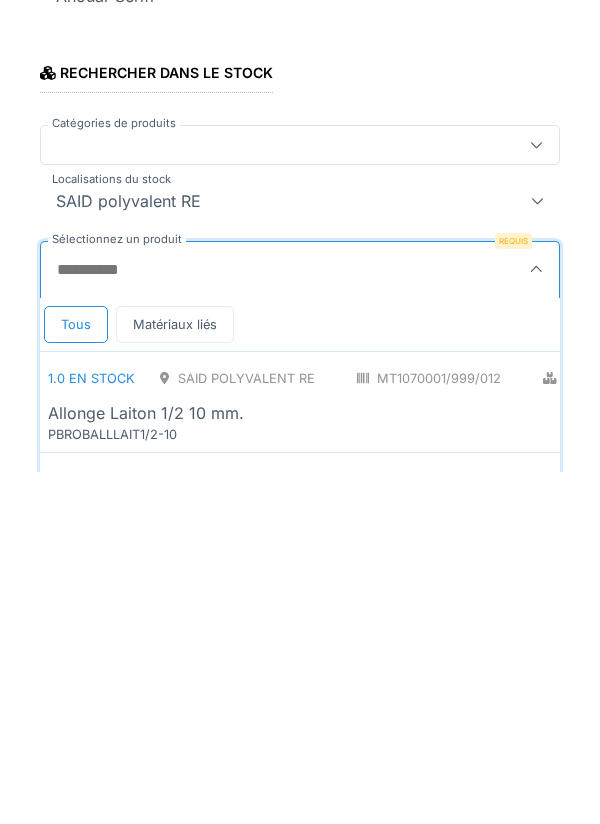 scroll, scrollTop: 1, scrollLeft: 0, axis: vertical 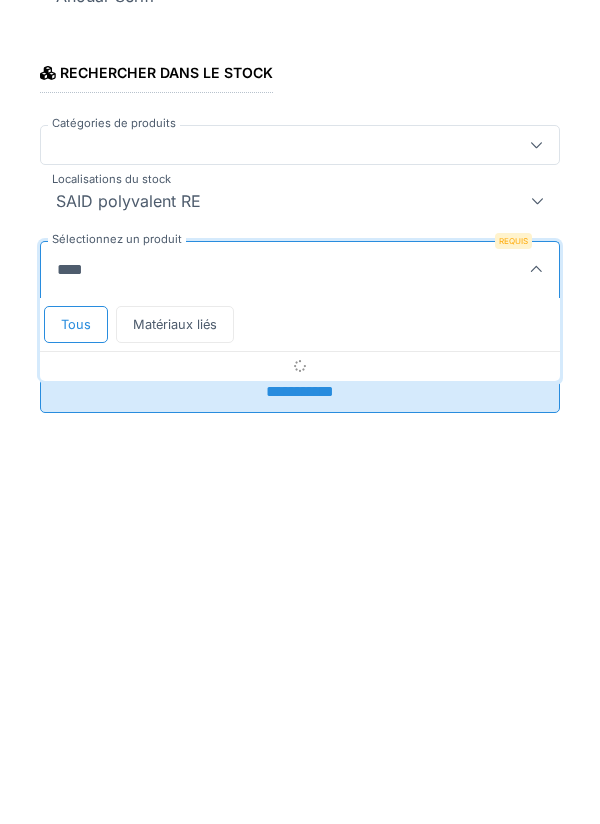 type on "*****" 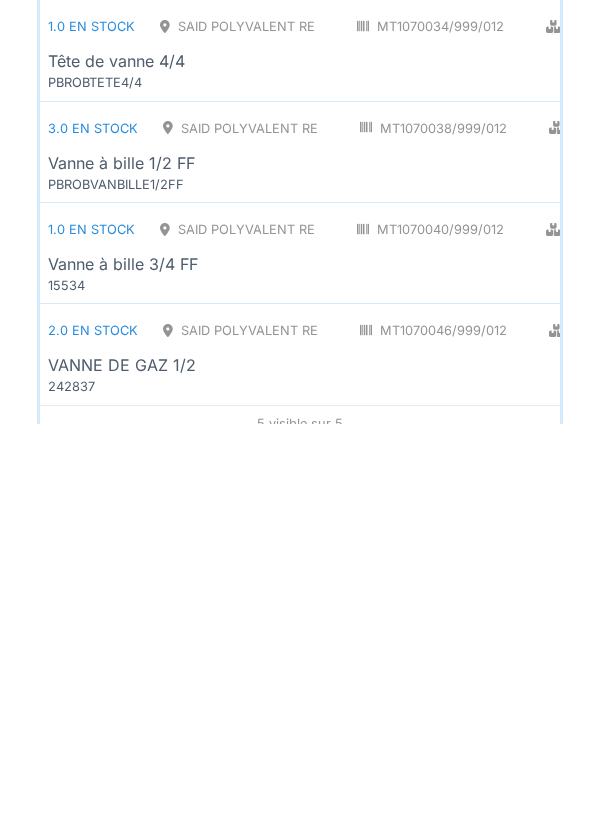 scroll, scrollTop: 426, scrollLeft: 0, axis: vertical 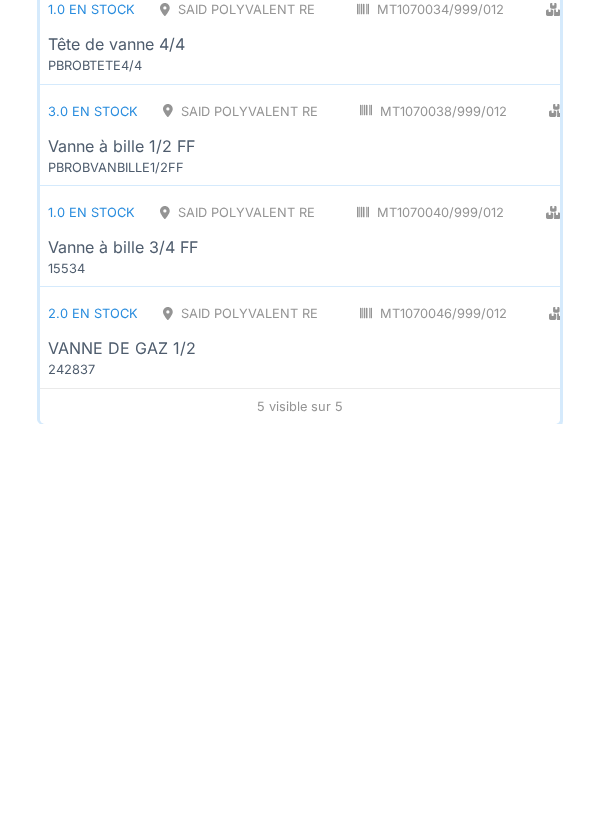 click on "3.0 en stock SAID polyvalent RE MT1070038/999/012 Plomberie - Robinetterie PCE Vanne à bille 1/2 FF PBROBVANBILLE1/2FF" at bounding box center [450, 535] 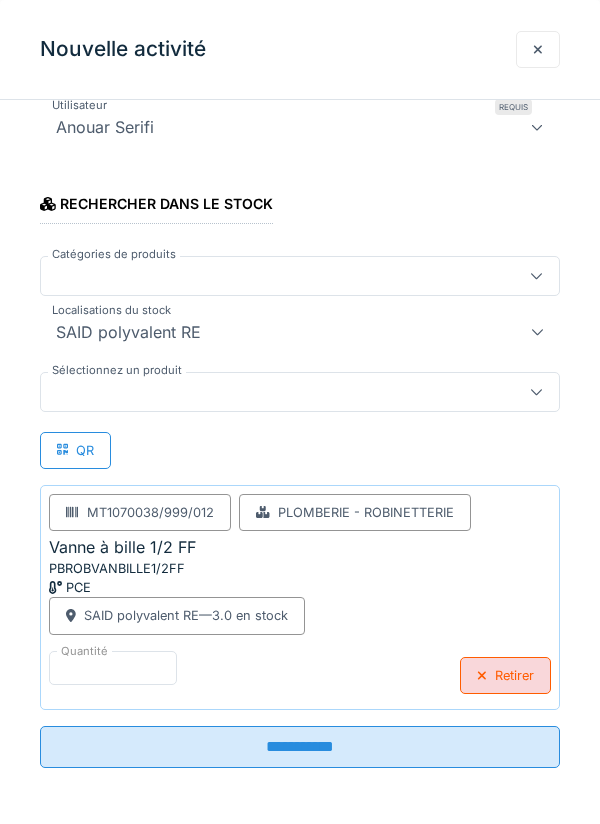 scroll, scrollTop: 225, scrollLeft: 0, axis: vertical 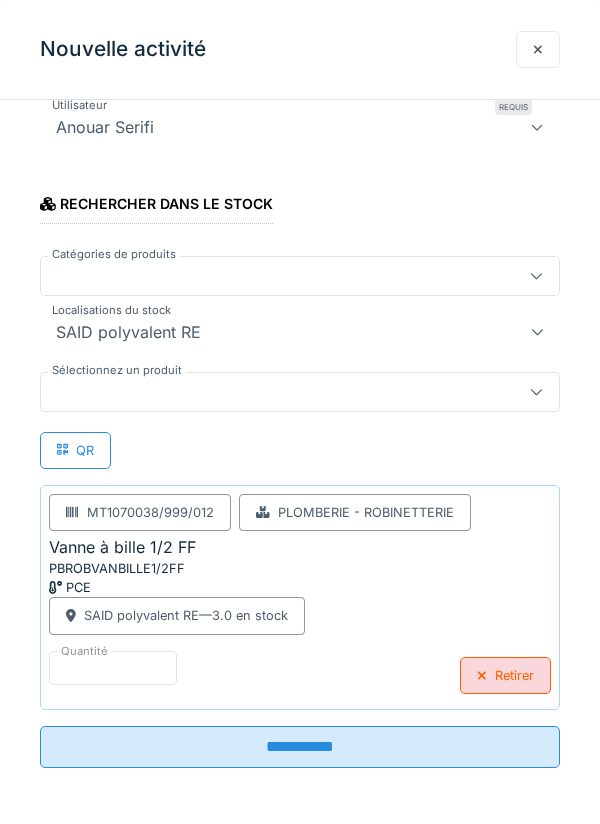 click at bounding box center [300, 392] 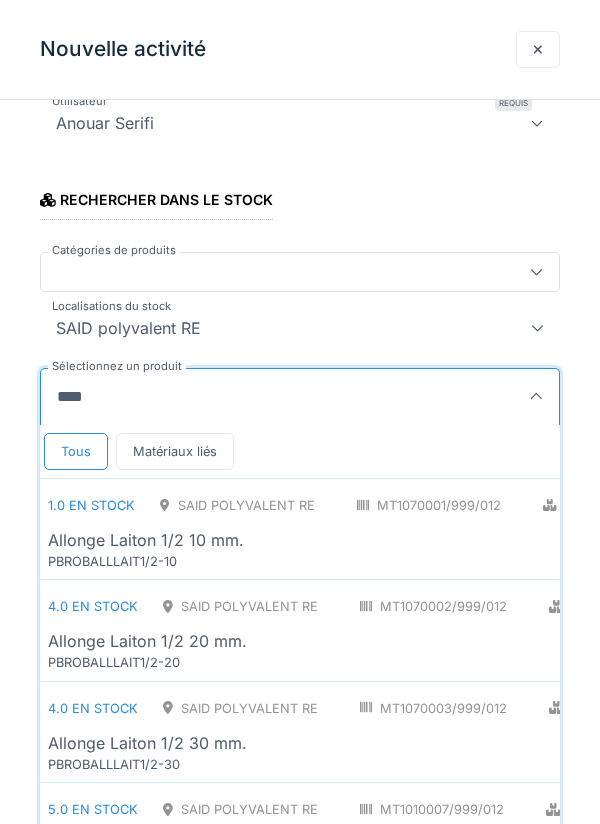 type on "******" 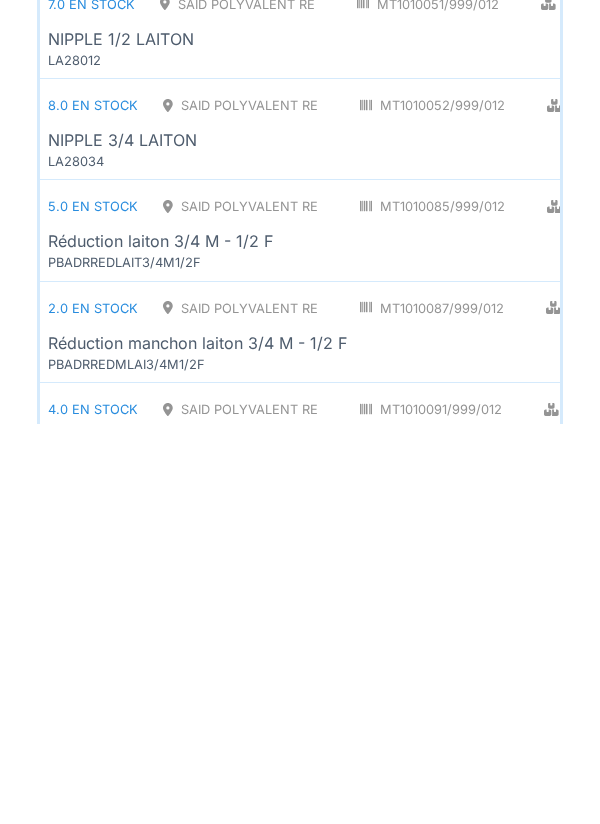 scroll, scrollTop: 1344, scrollLeft: 0, axis: vertical 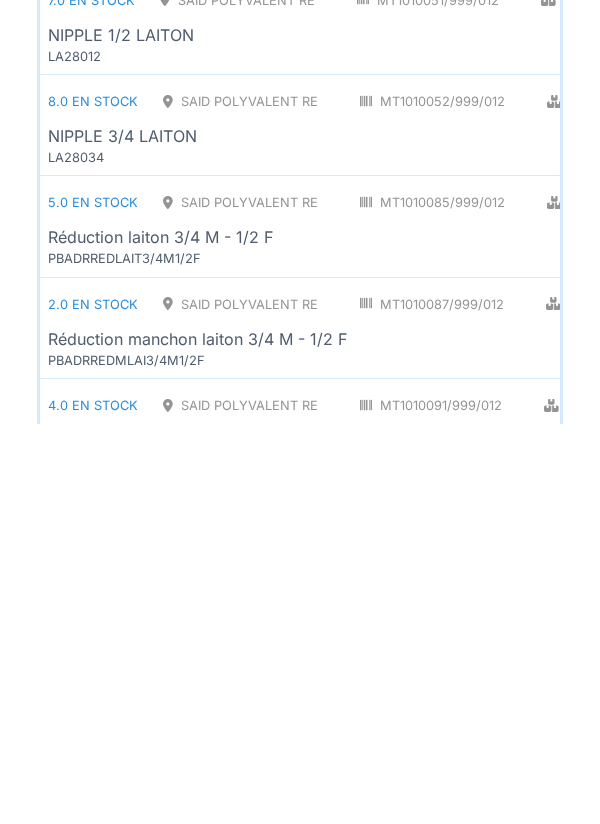 click on "Réduction laiton 3/4 M - 1/2 F" at bounding box center (476, 637) 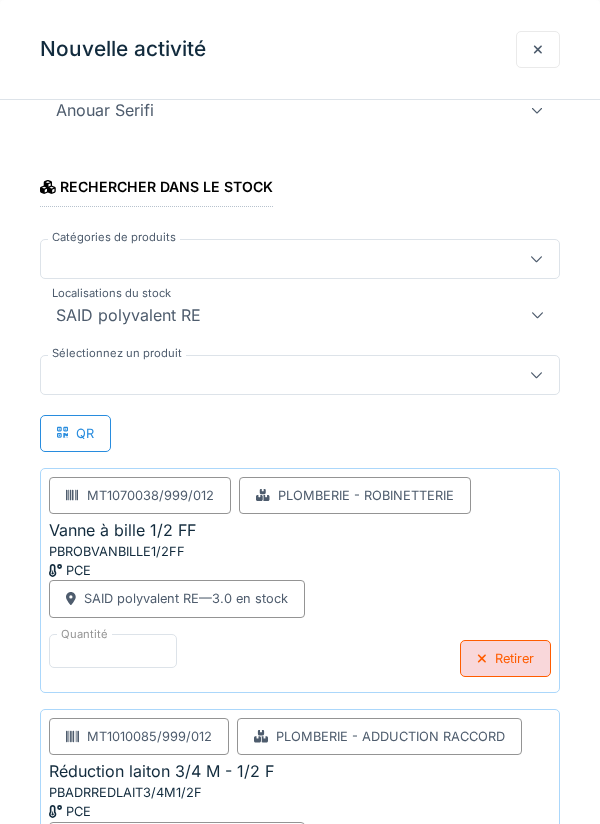 scroll, scrollTop: 243, scrollLeft: 0, axis: vertical 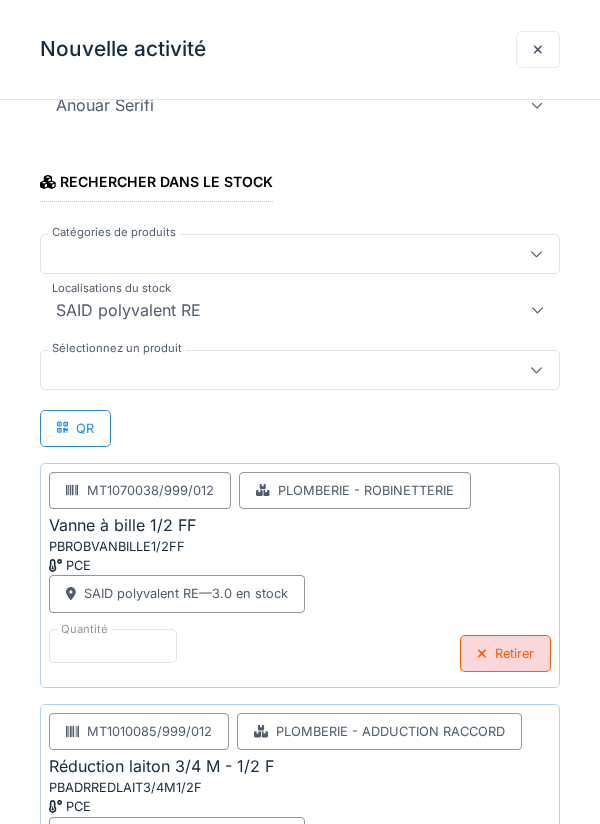 click at bounding box center (274, 370) 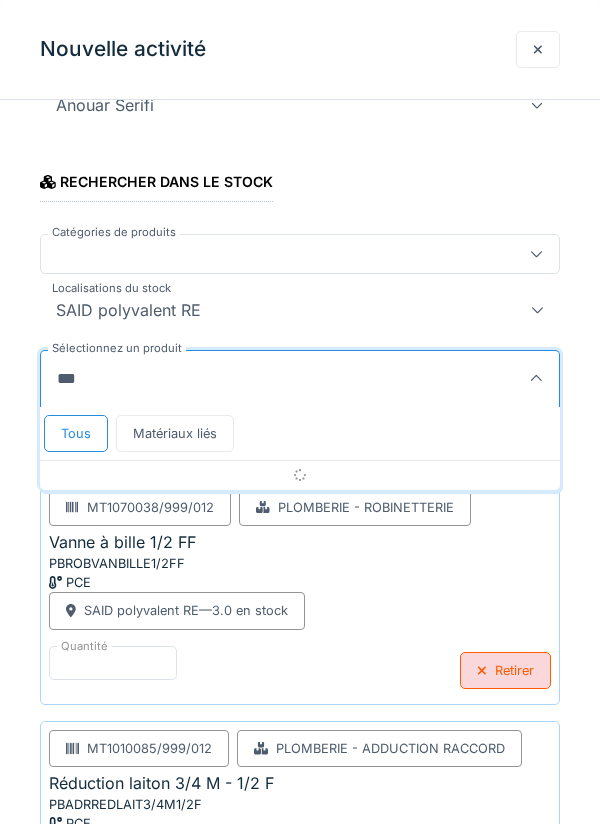 type on "******" 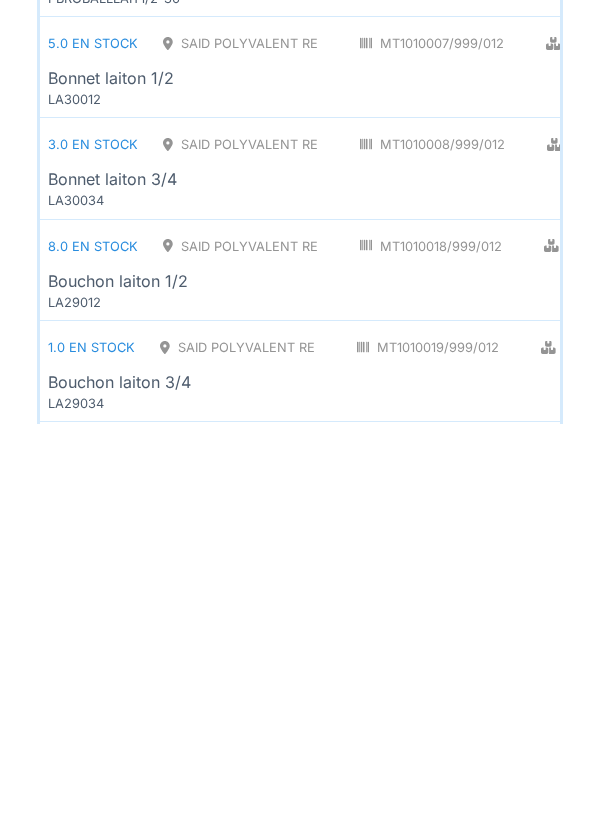 click on "MT1010019/999/012" at bounding box center (428, 747) 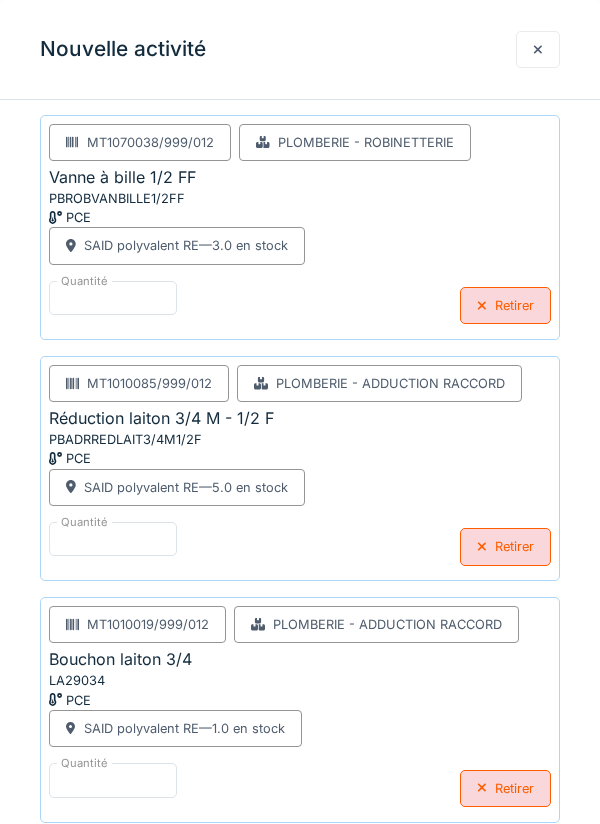 scroll, scrollTop: 611, scrollLeft: 0, axis: vertical 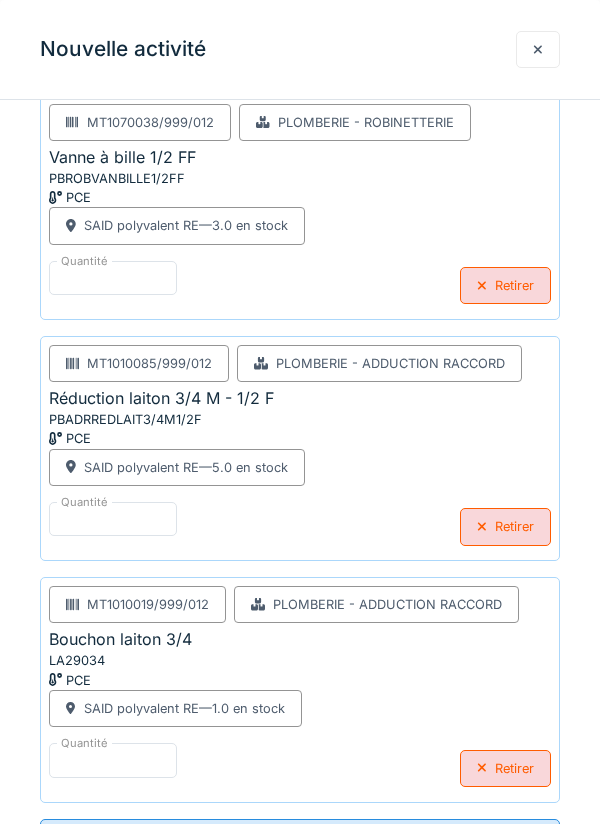 click on "Retirer" at bounding box center (505, 768) 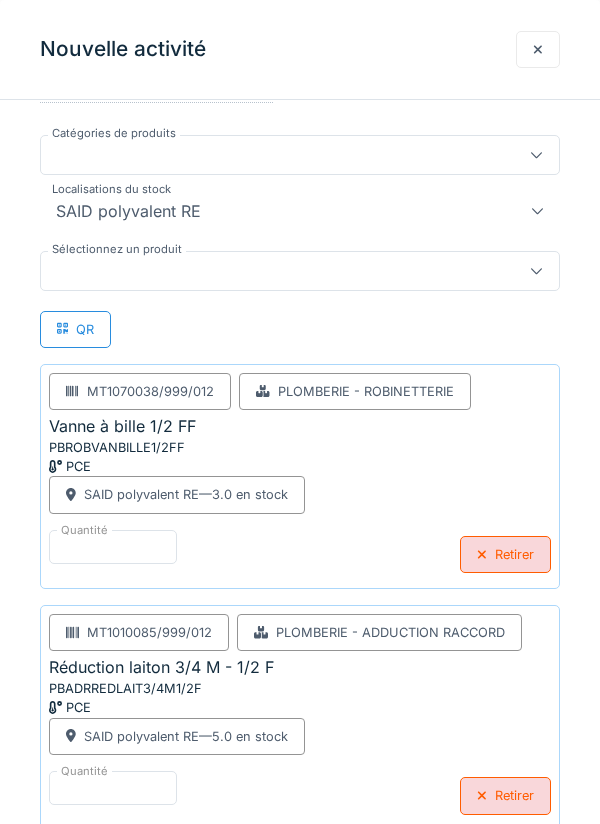 scroll, scrollTop: 347, scrollLeft: 0, axis: vertical 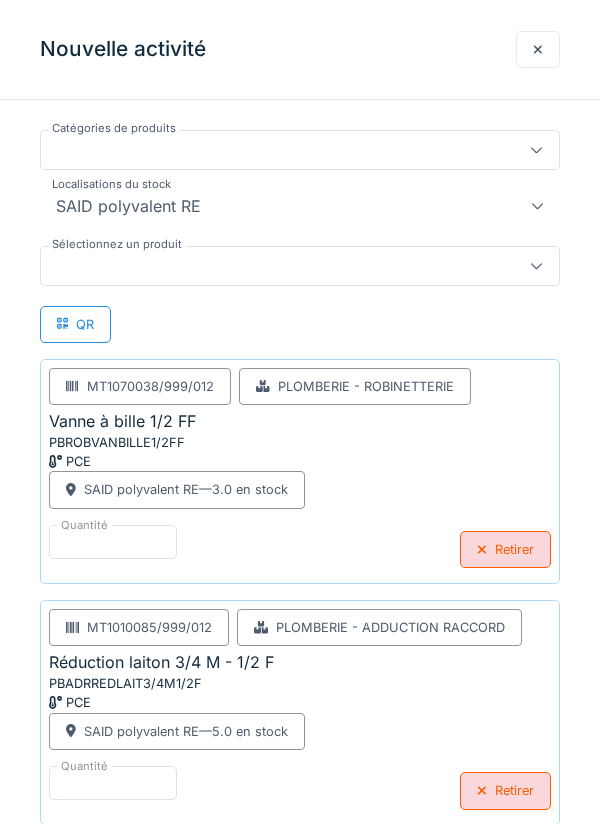 click at bounding box center (274, 266) 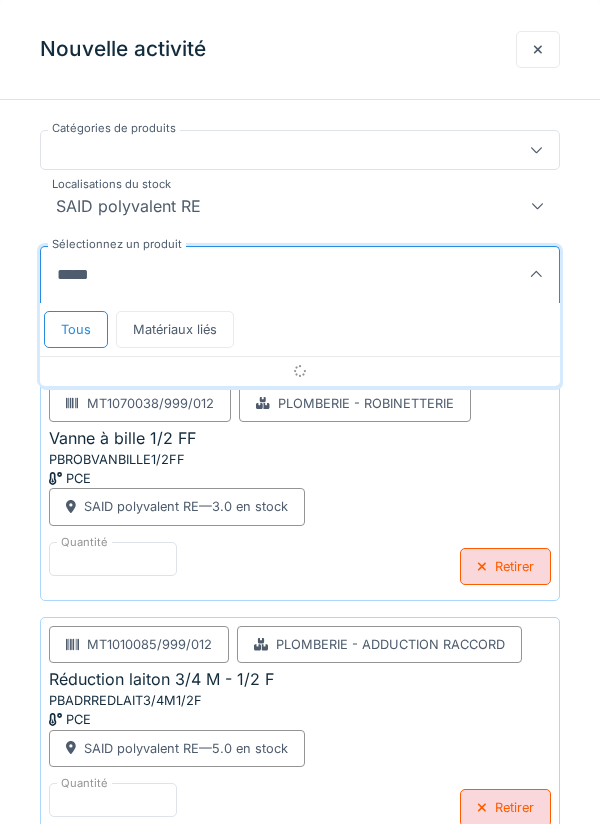 type on "******" 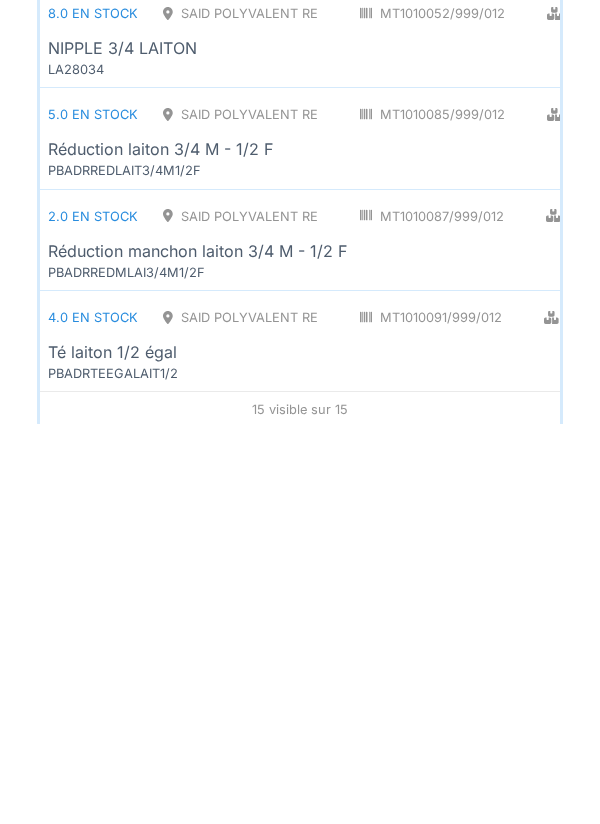 scroll, scrollTop: 1440, scrollLeft: 0, axis: vertical 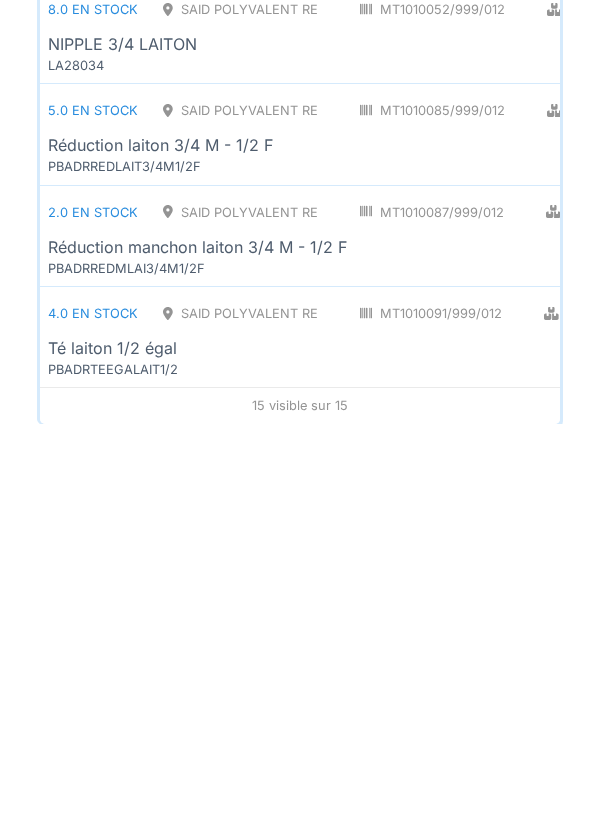 click on "Réduction manchon laiton 3/4 M - 1/2 F" at bounding box center (475, 647) 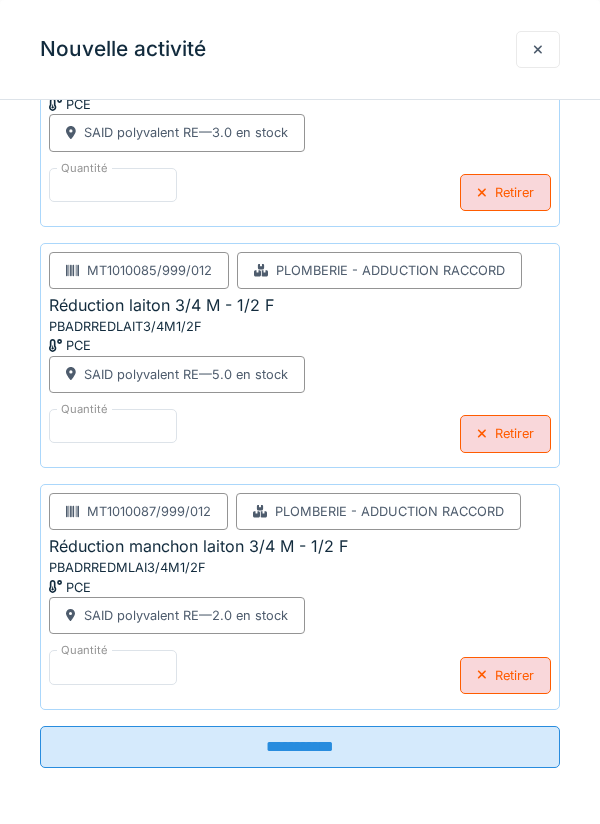 scroll, scrollTop: 707, scrollLeft: 0, axis: vertical 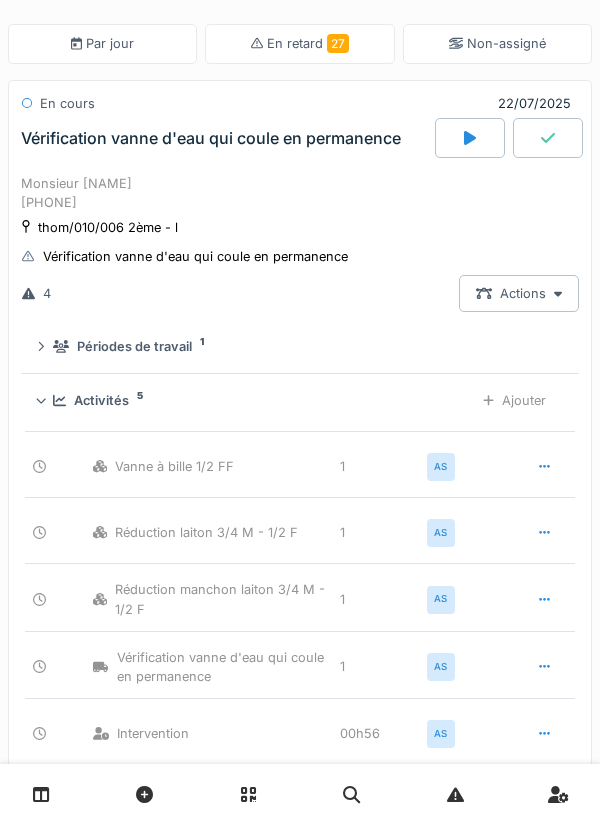 click at bounding box center [548, 138] 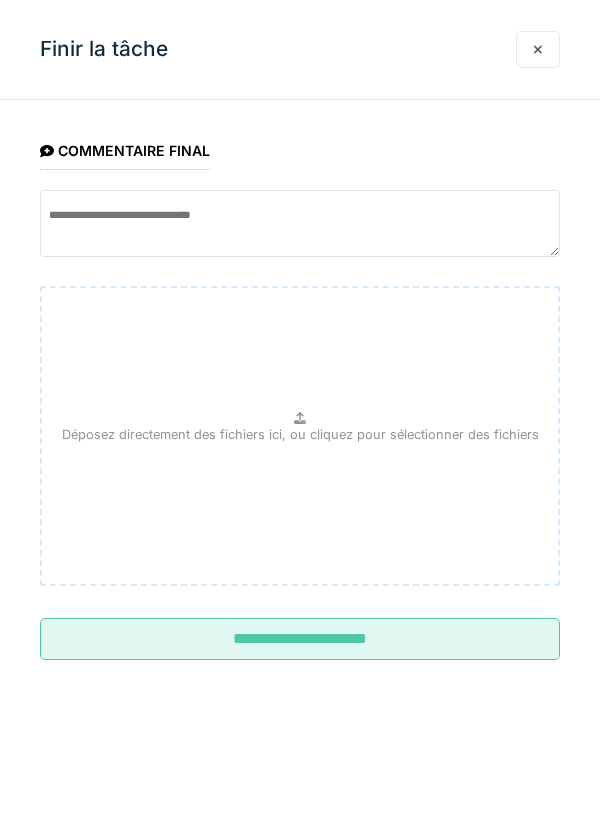 click on "**********" at bounding box center (300, 639) 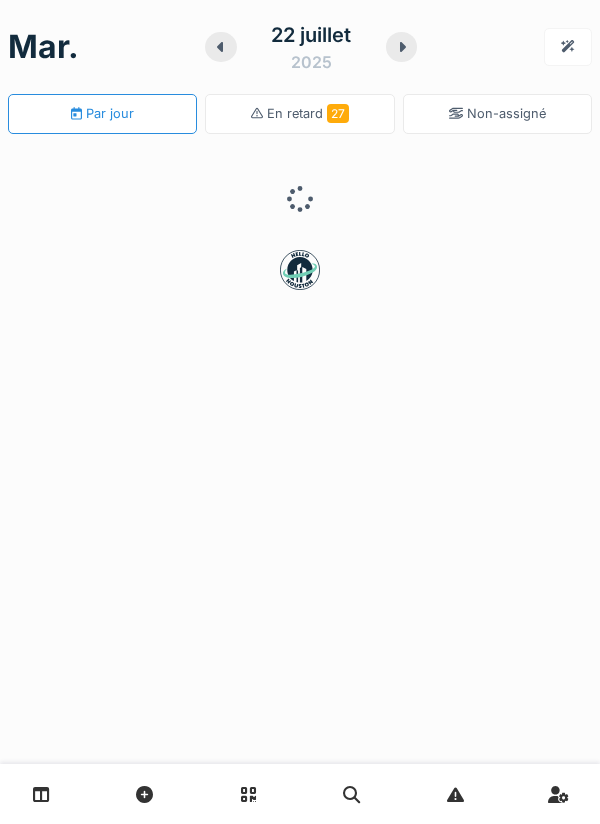 scroll, scrollTop: 0, scrollLeft: 0, axis: both 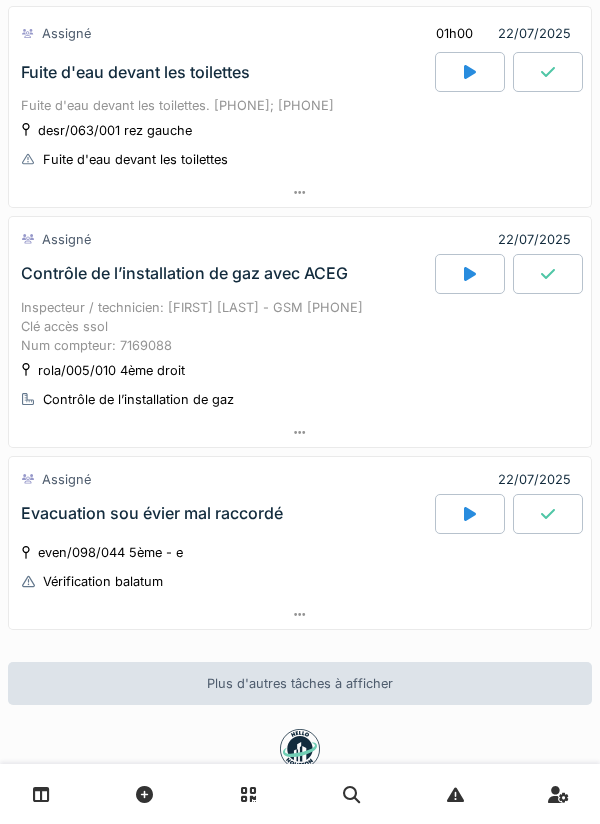 click on "Evacuation sou évier mal raccordé" at bounding box center [226, 514] 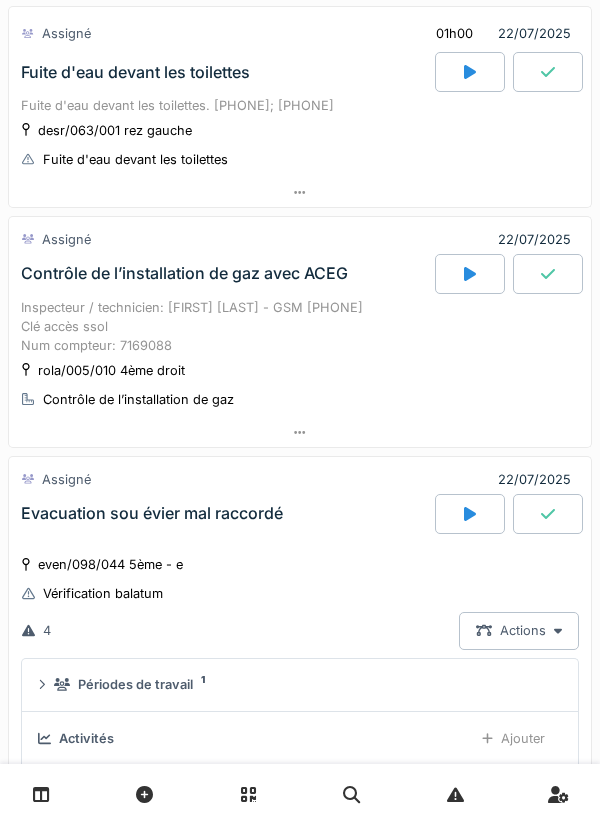 scroll, scrollTop: 942, scrollLeft: 0, axis: vertical 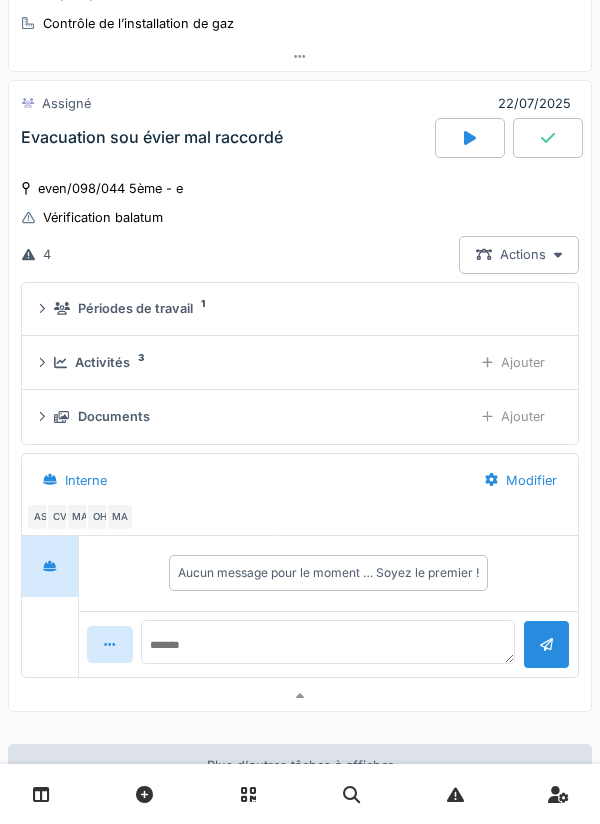 click on "MA" at bounding box center [80, 517] 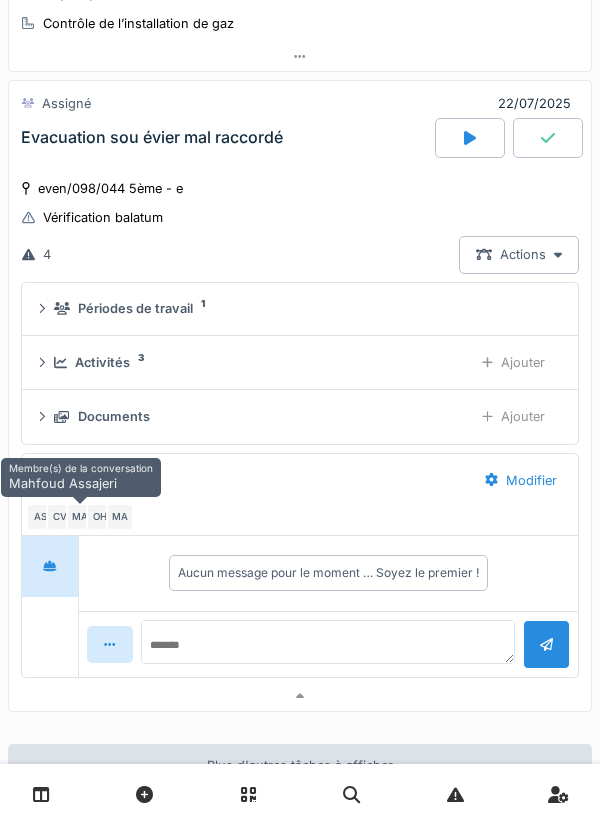 click on "MA" at bounding box center [120, 517] 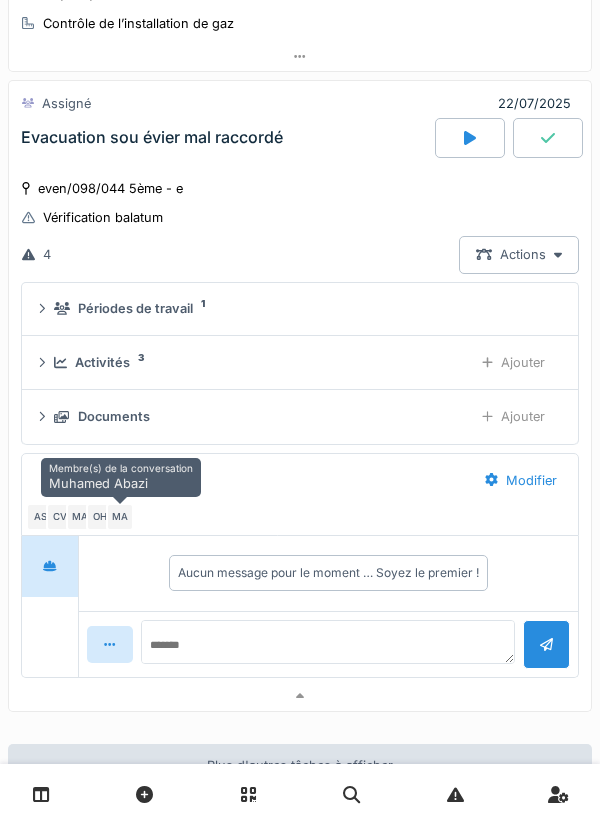 click on "MA" at bounding box center [120, 517] 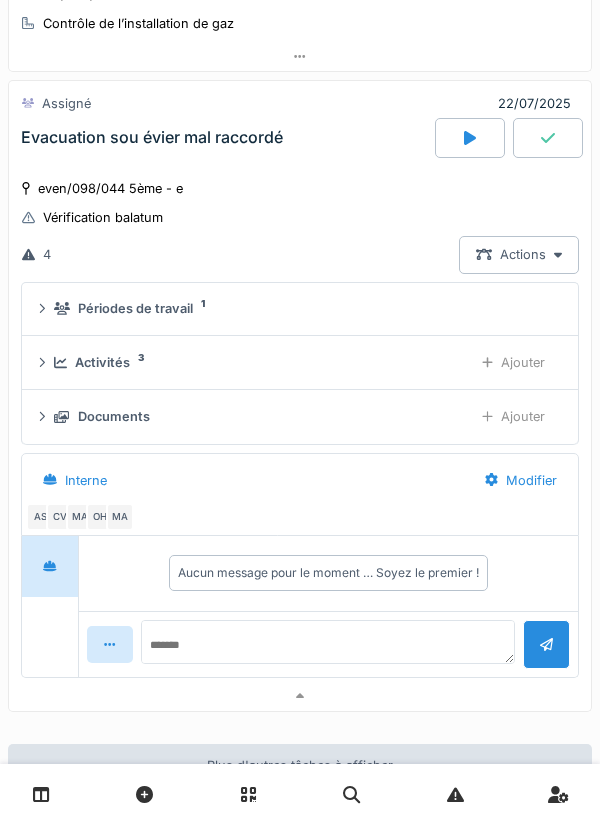 click on "OH" at bounding box center [100, 517] 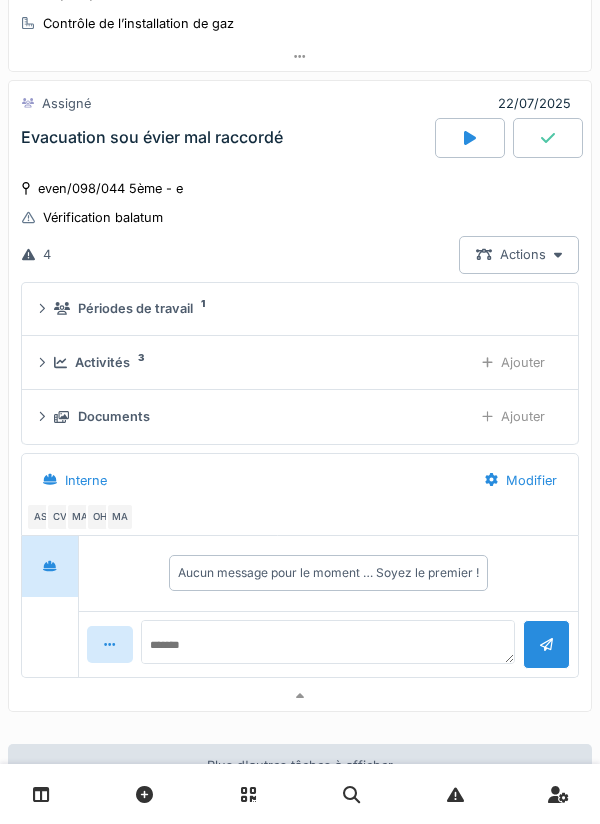 click on "CV" at bounding box center [60, 517] 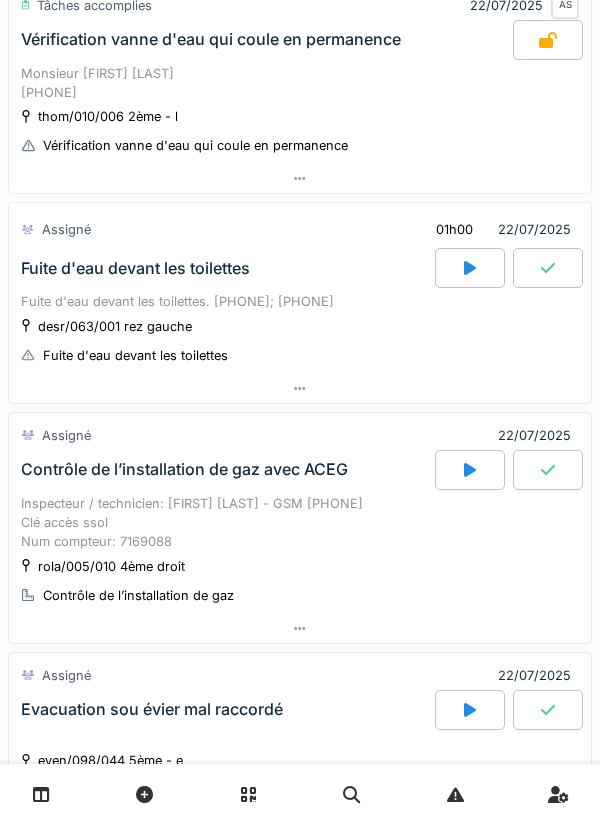 scroll, scrollTop: 0, scrollLeft: 0, axis: both 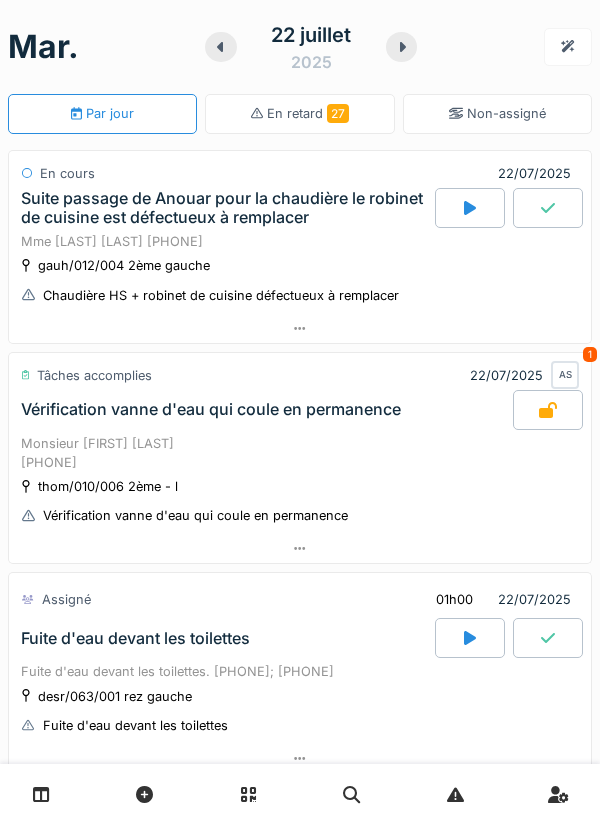 click at bounding box center [470, 208] 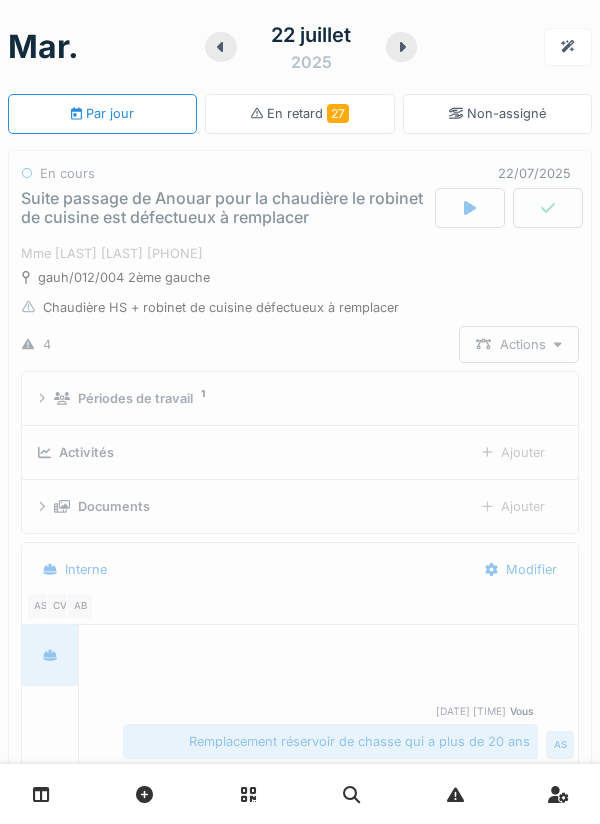scroll, scrollTop: 26, scrollLeft: 0, axis: vertical 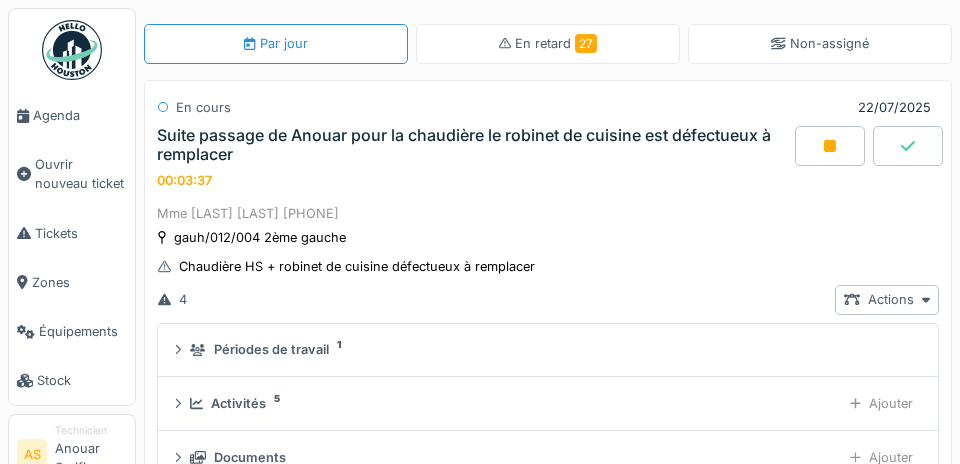 click on "Activités 5" at bounding box center [511, 403] 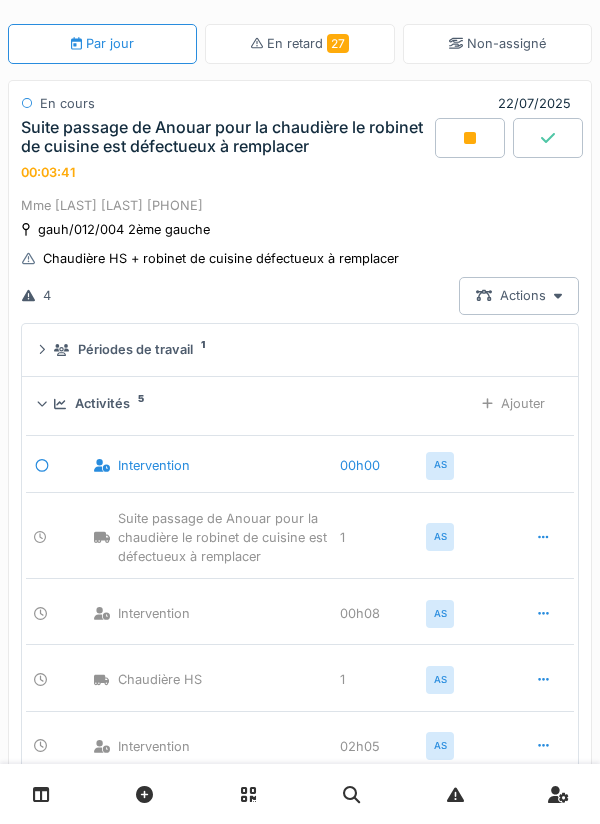 click at bounding box center [470, 138] 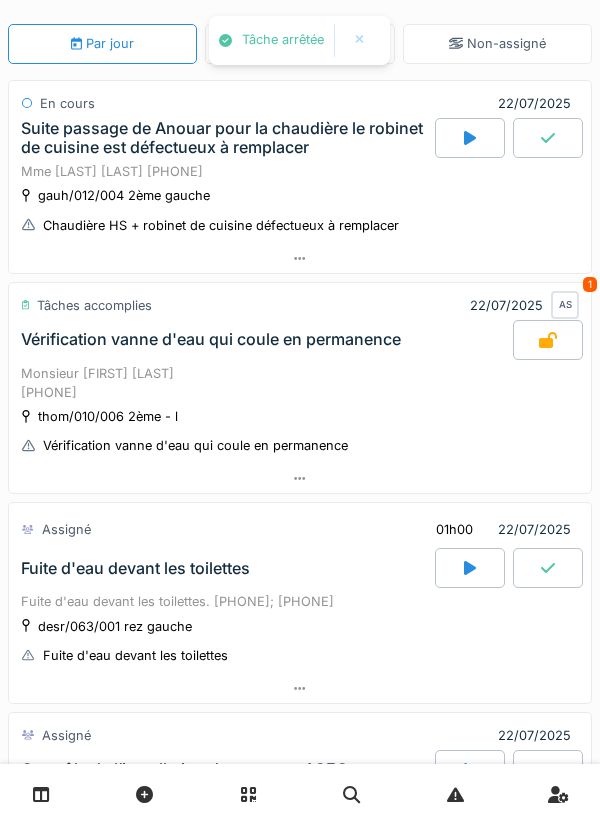 click on "Suite passage de Anouar pour la chaudière le robinet de cuisine est défectueux à remplacer" at bounding box center [226, 138] 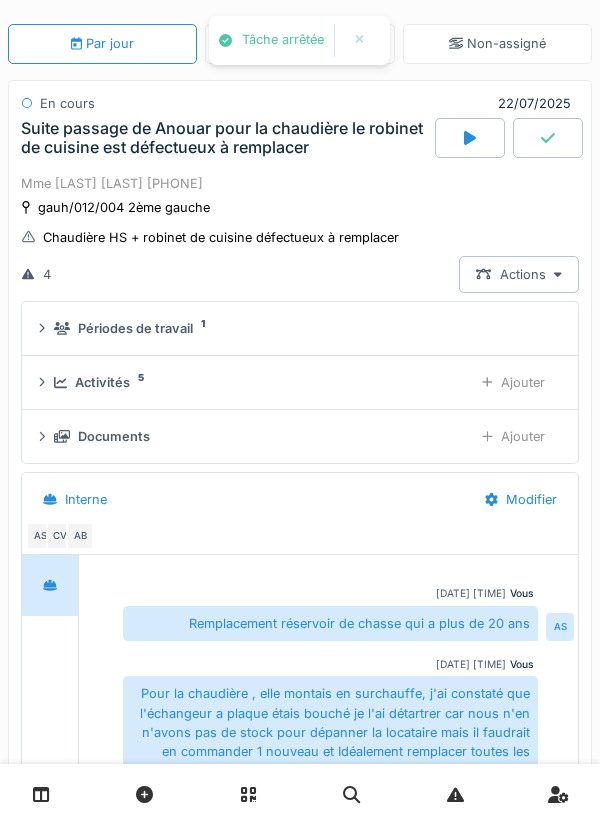 scroll, scrollTop: 49, scrollLeft: 0, axis: vertical 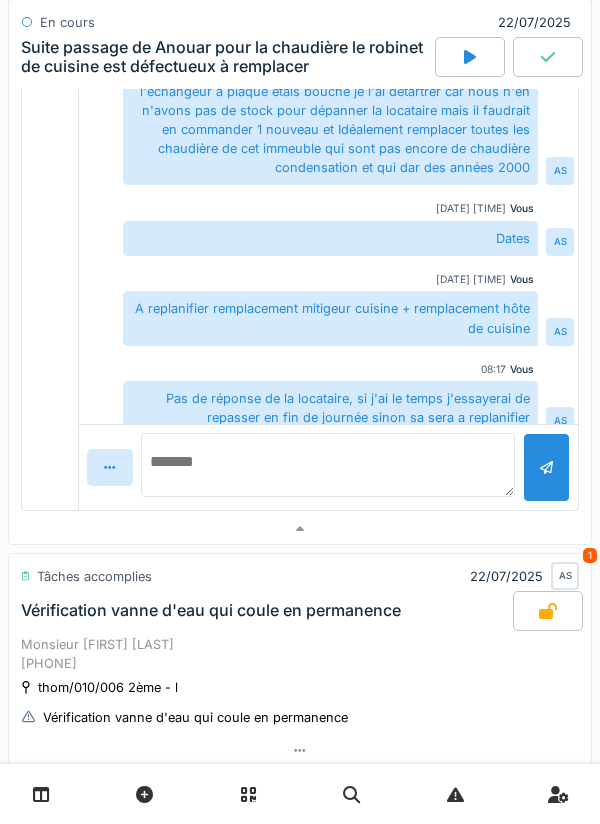 click at bounding box center [328, 465] 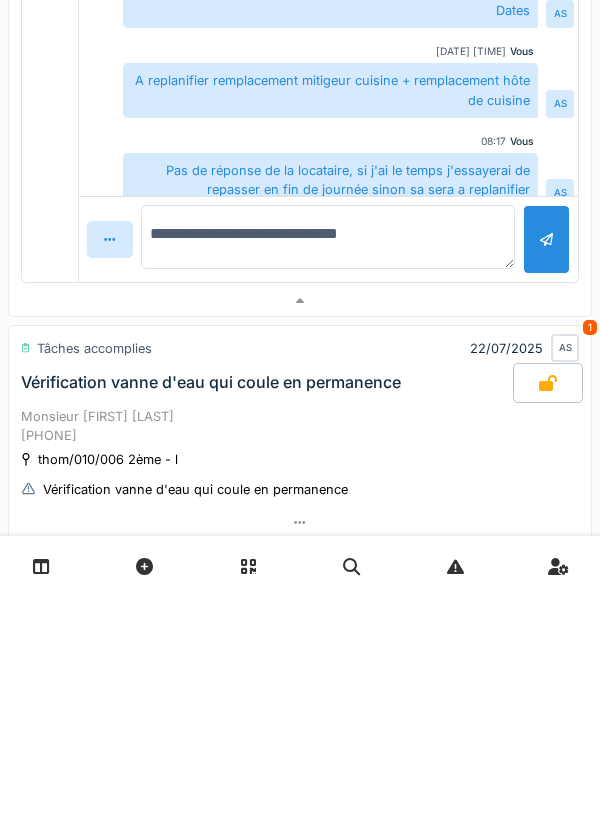 click on "**********" at bounding box center (328, 465) 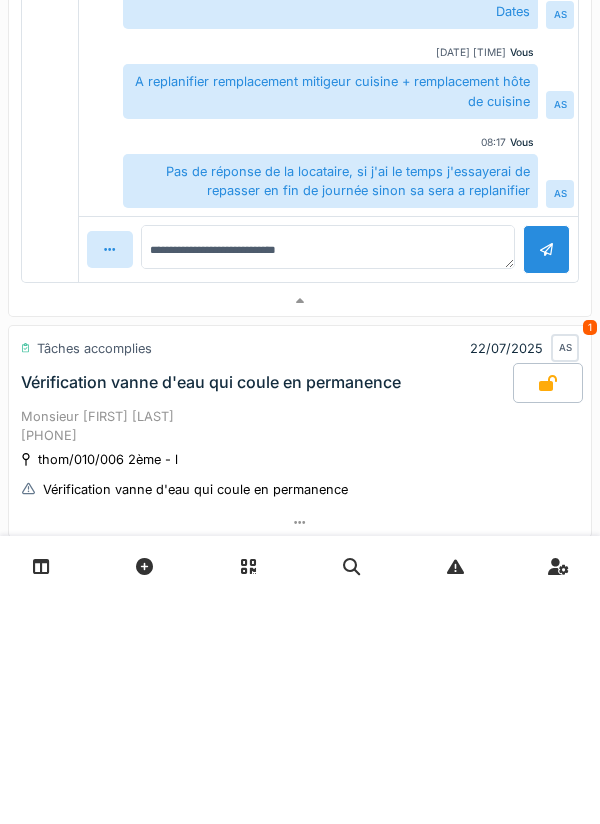 click at bounding box center [546, 477] 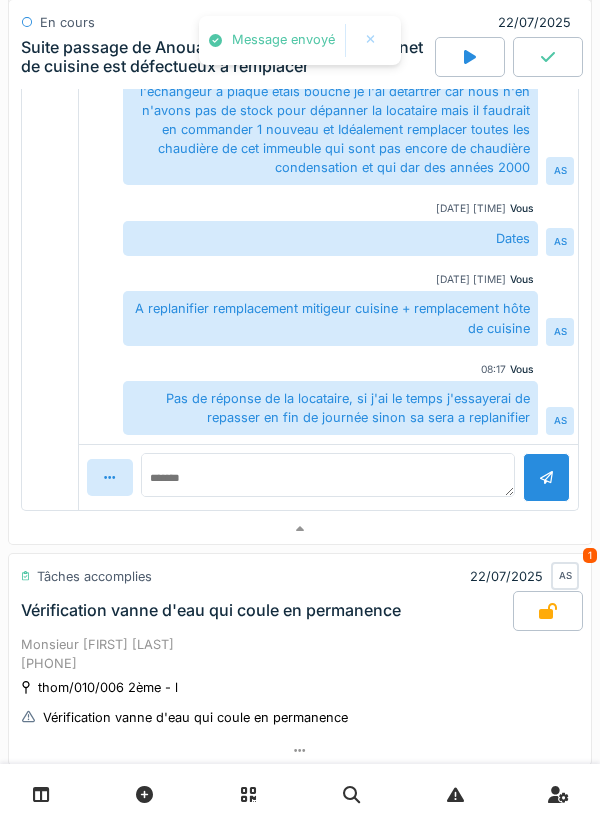 scroll, scrollTop: 120, scrollLeft: 0, axis: vertical 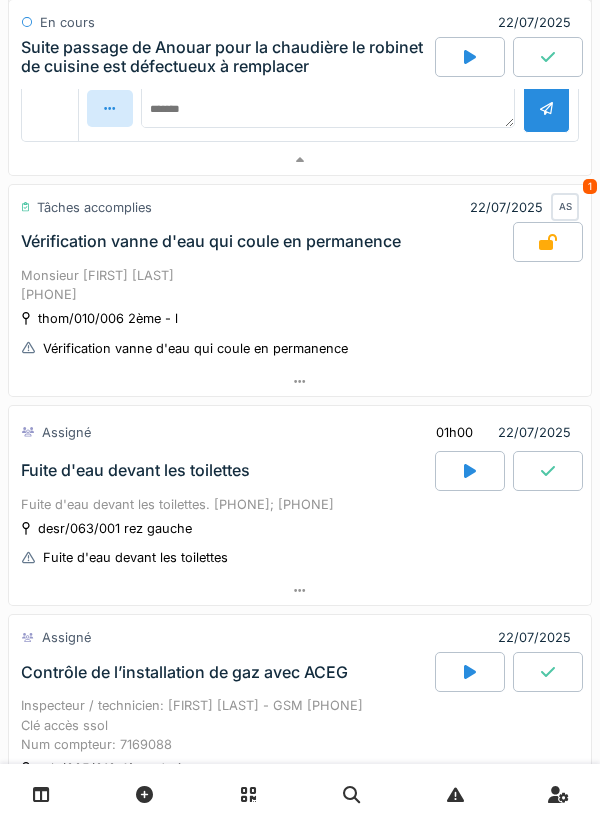 click at bounding box center (470, 471) 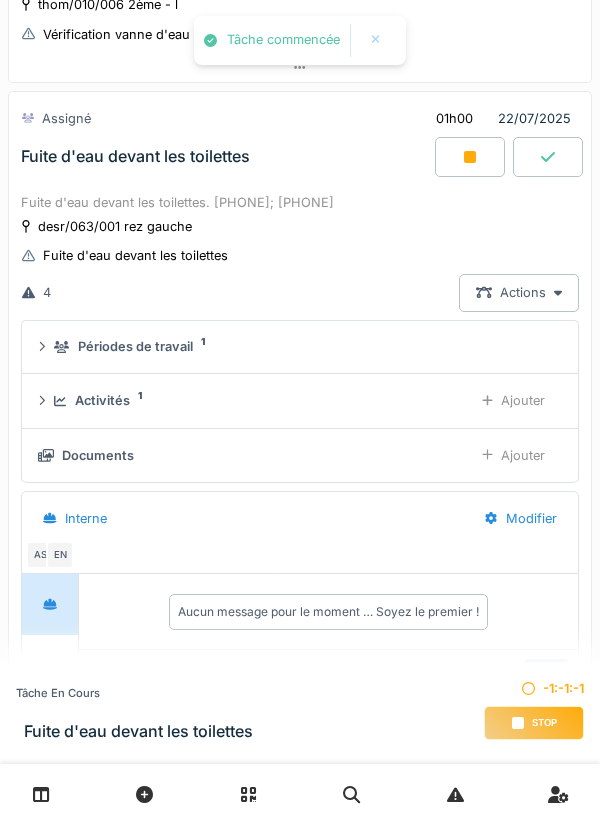scroll, scrollTop: 1384, scrollLeft: 0, axis: vertical 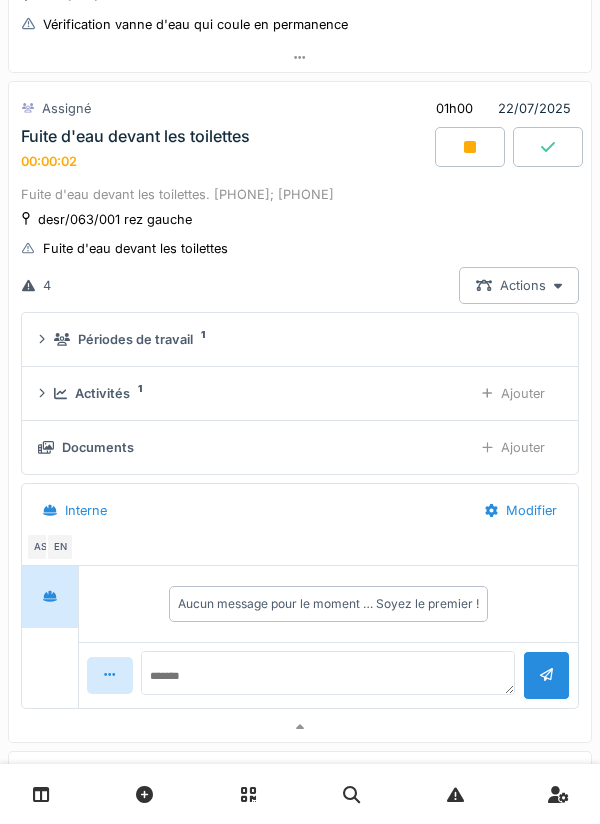 click on "Activités 1" at bounding box center [255, 393] 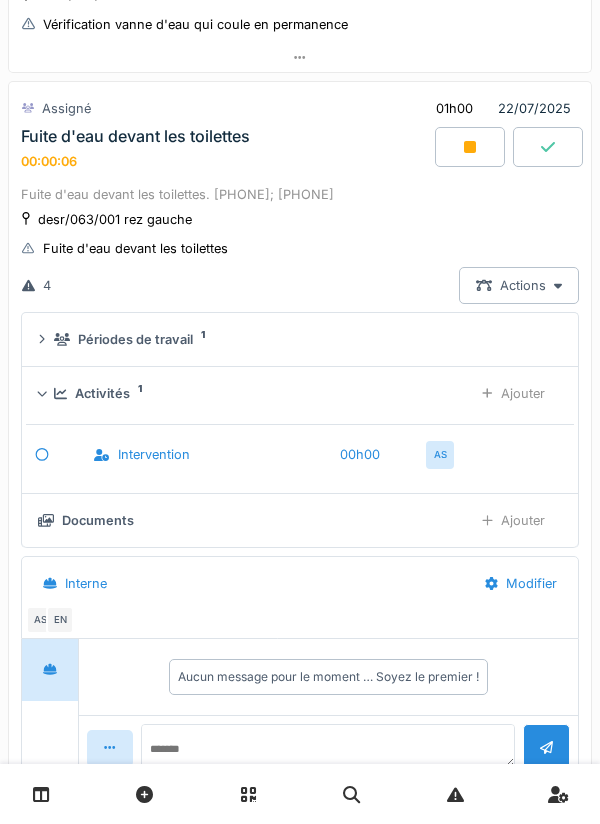 click on "Ajouter" at bounding box center (513, 393) 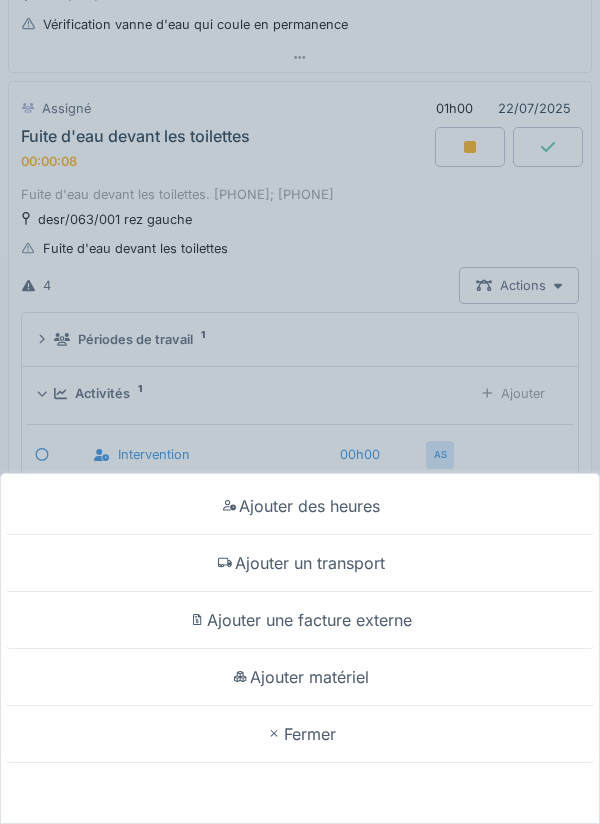 click on "Ajouter un transport" at bounding box center (300, 563) 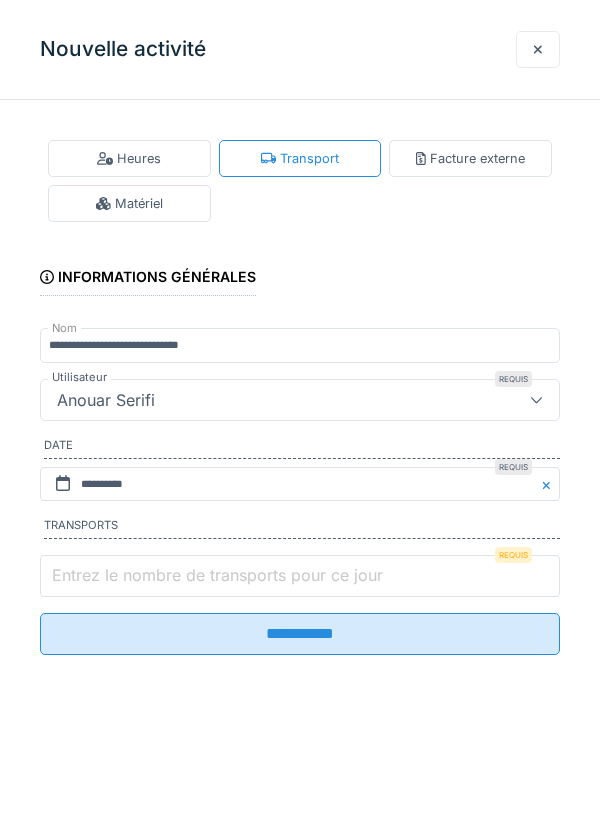 click on "Entrez le nombre de transports pour ce jour" at bounding box center [300, 576] 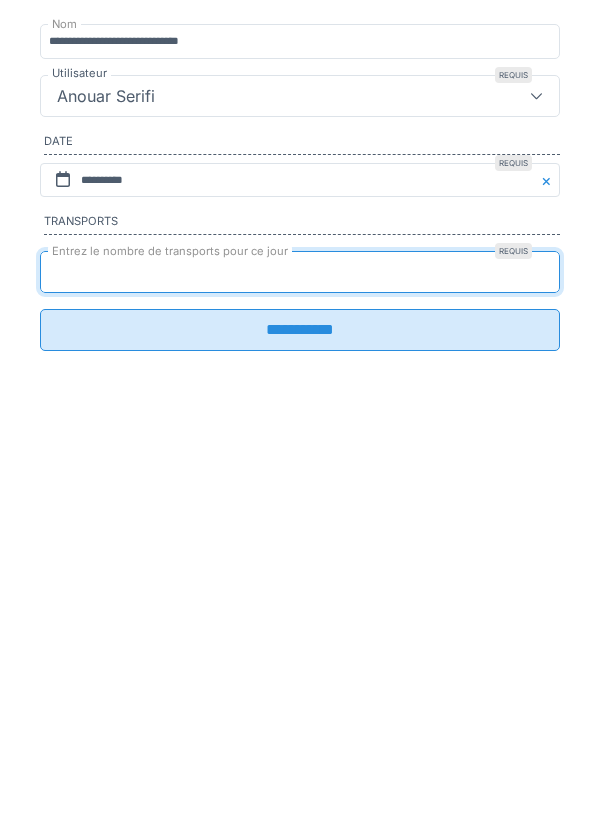 type on "*" 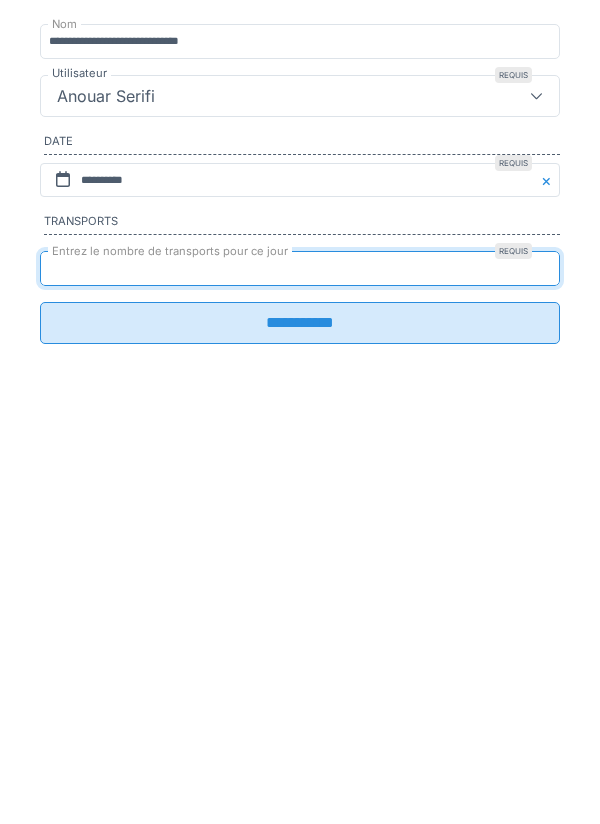 click on "**********" at bounding box center [300, 627] 